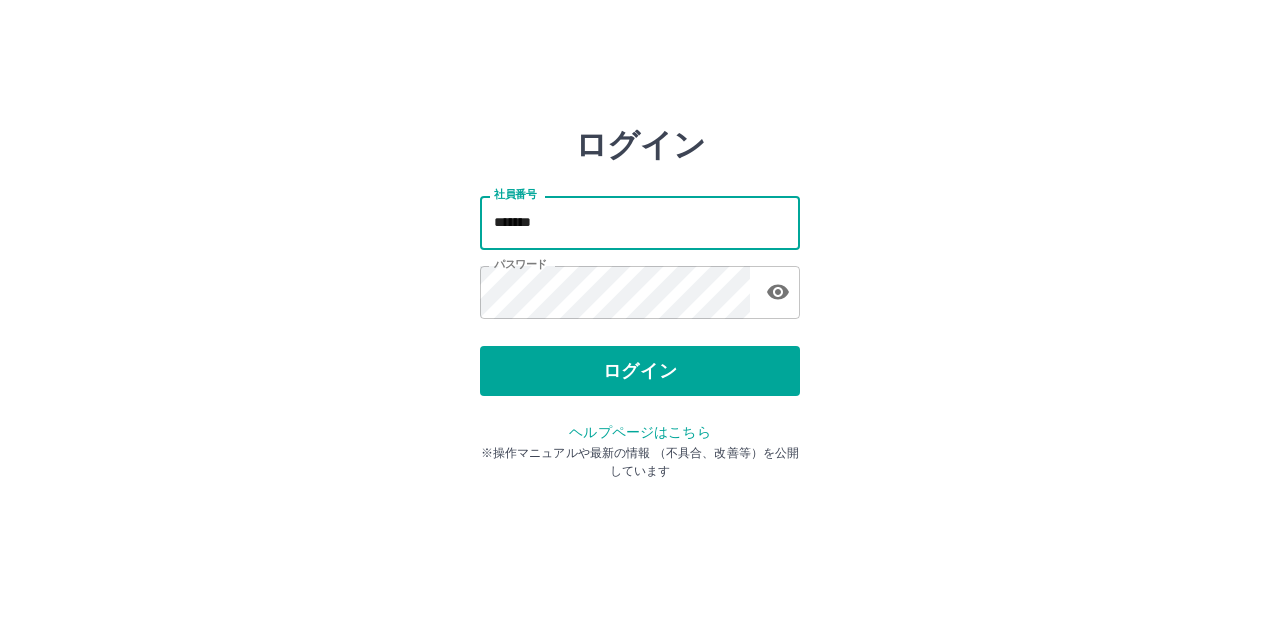 scroll, scrollTop: 0, scrollLeft: 0, axis: both 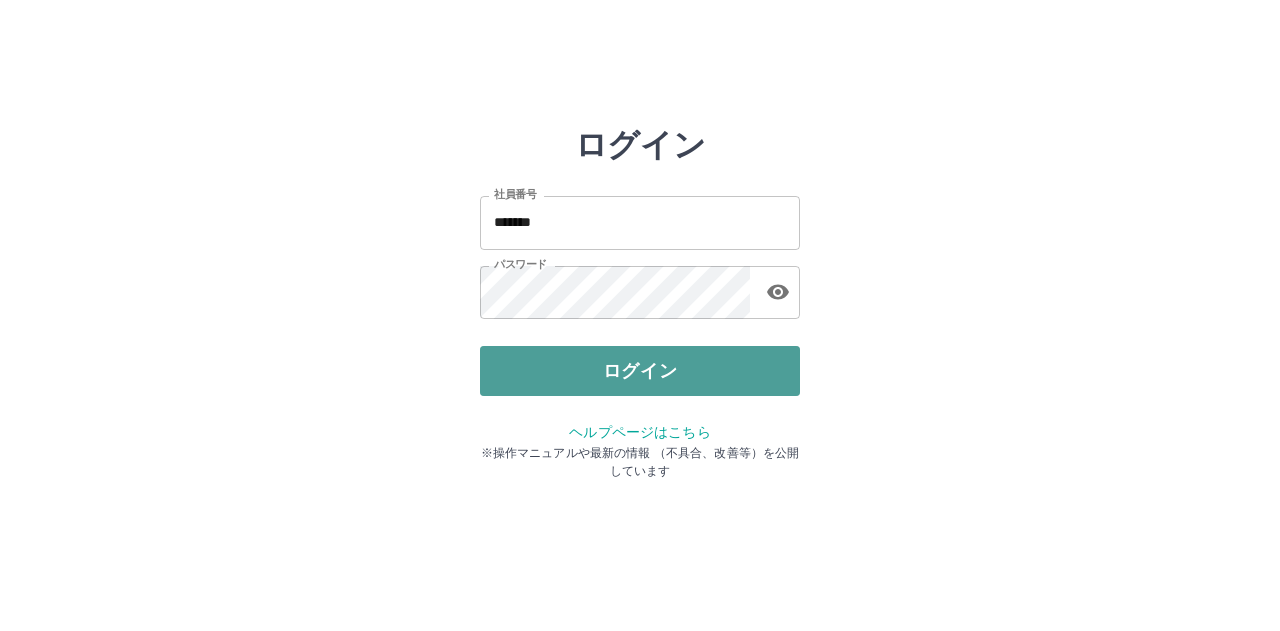 click on "ログイン" at bounding box center [640, 371] 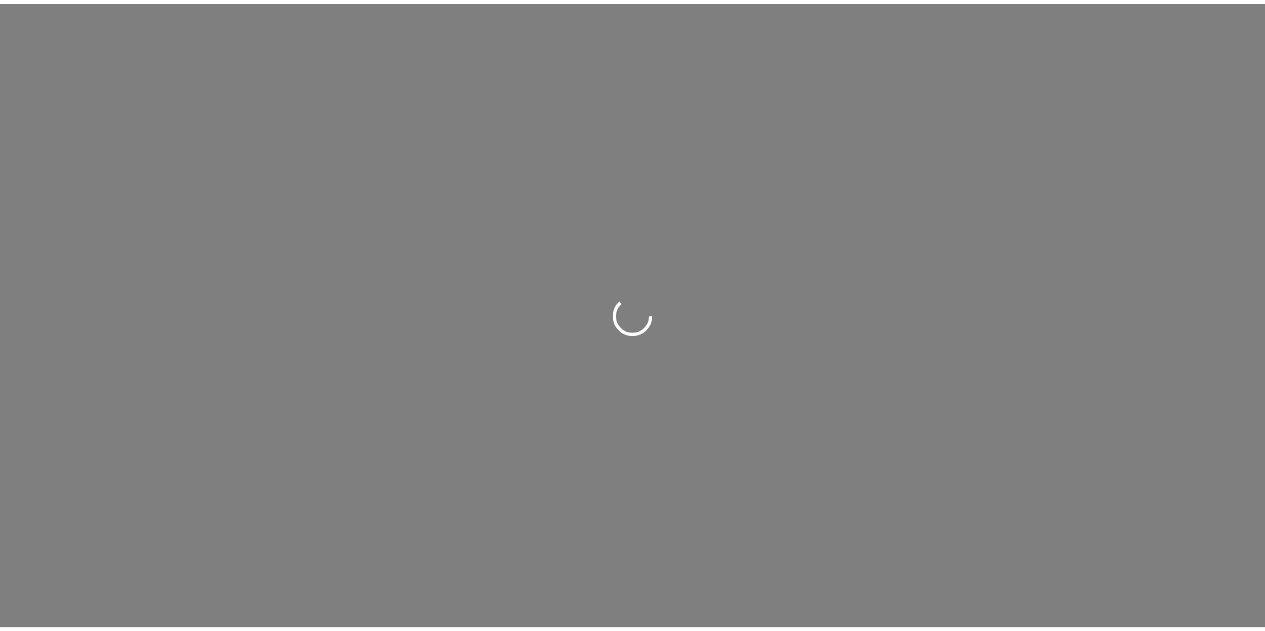 scroll, scrollTop: 0, scrollLeft: 0, axis: both 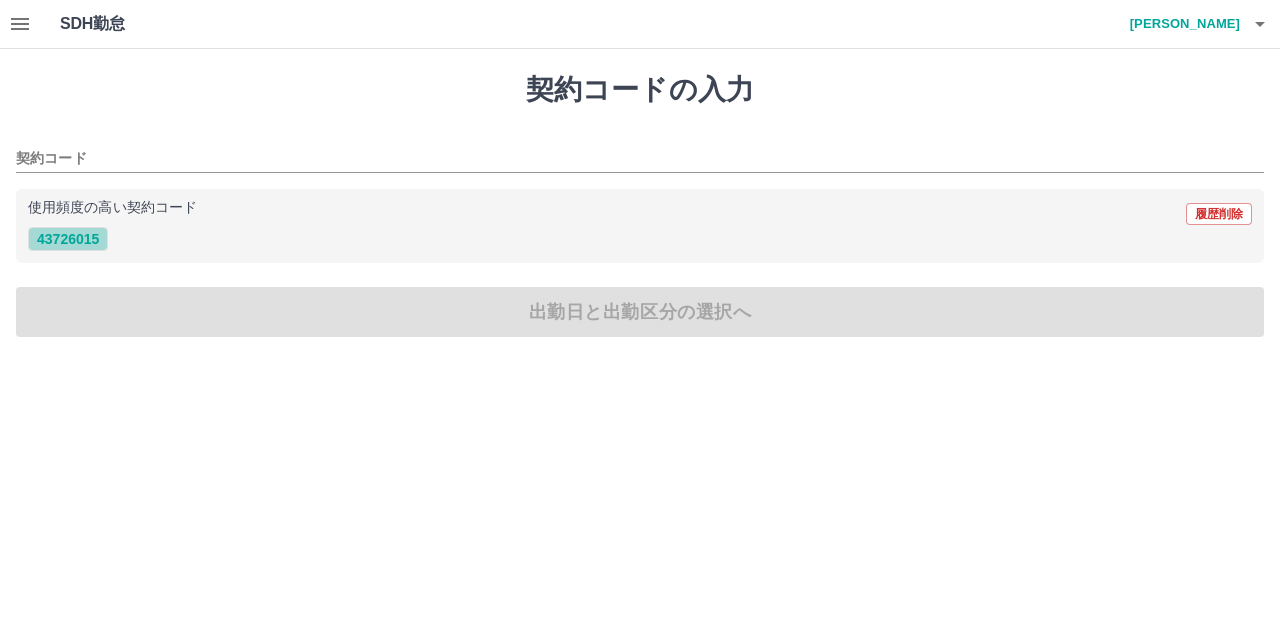 click on "43726015" at bounding box center [68, 239] 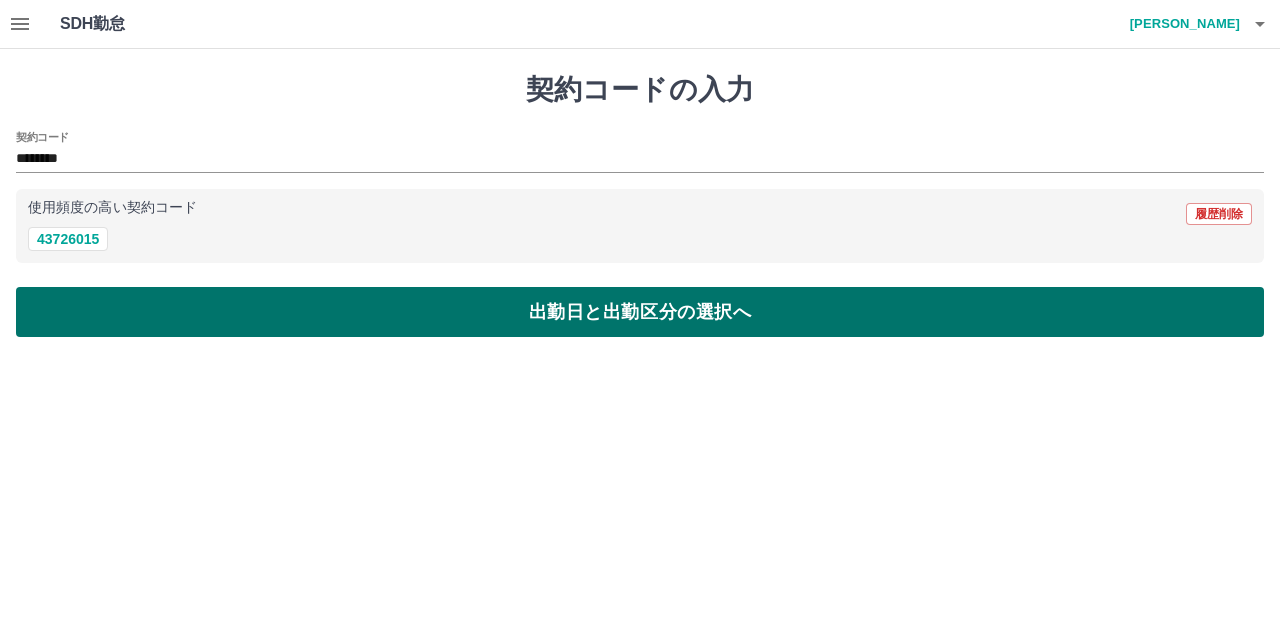 click on "出勤日と出勤区分の選択へ" at bounding box center [640, 312] 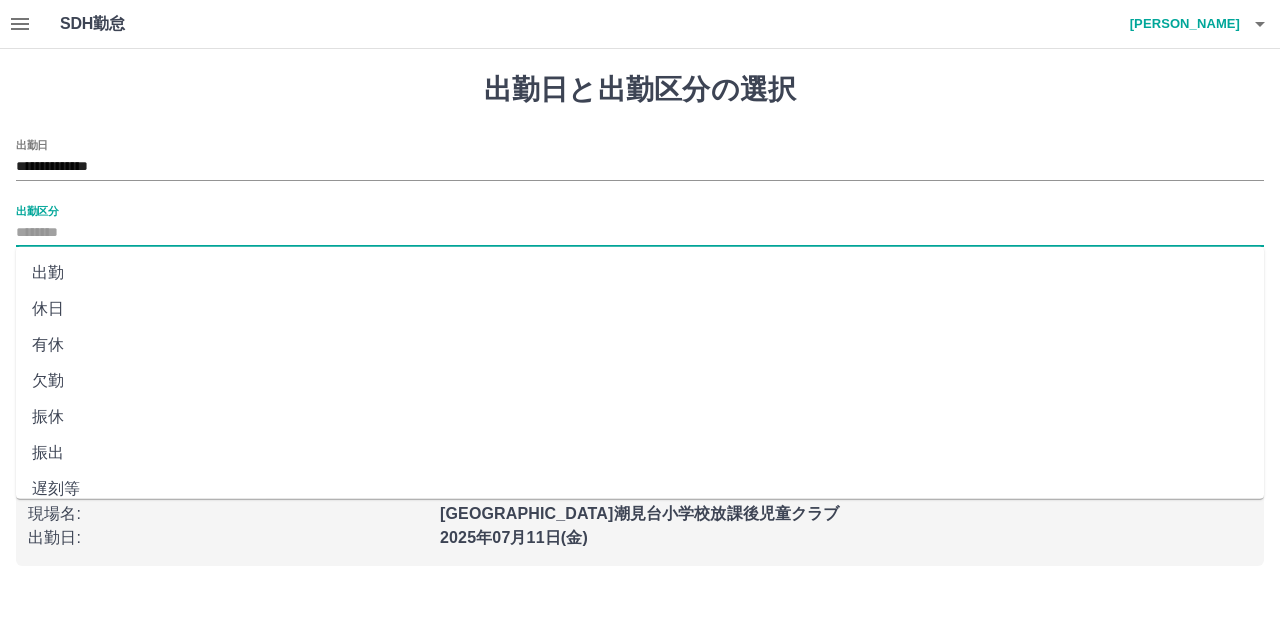 click on "出勤区分" at bounding box center [640, 233] 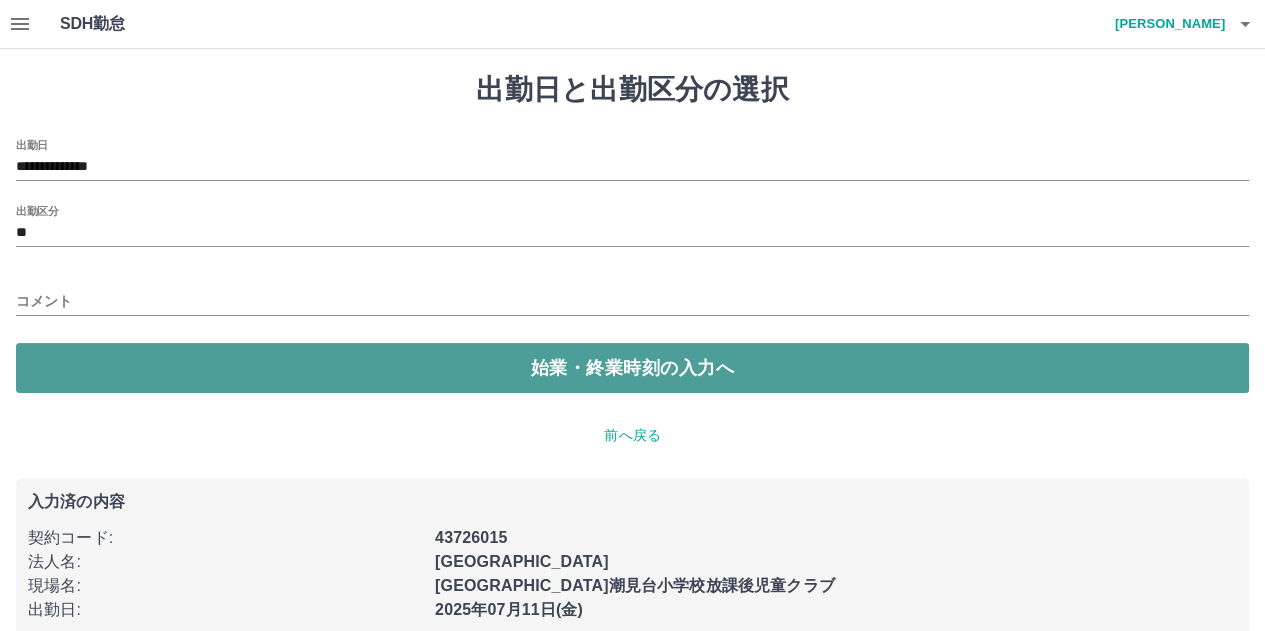 click on "始業・終業時刻の入力へ" at bounding box center [632, 368] 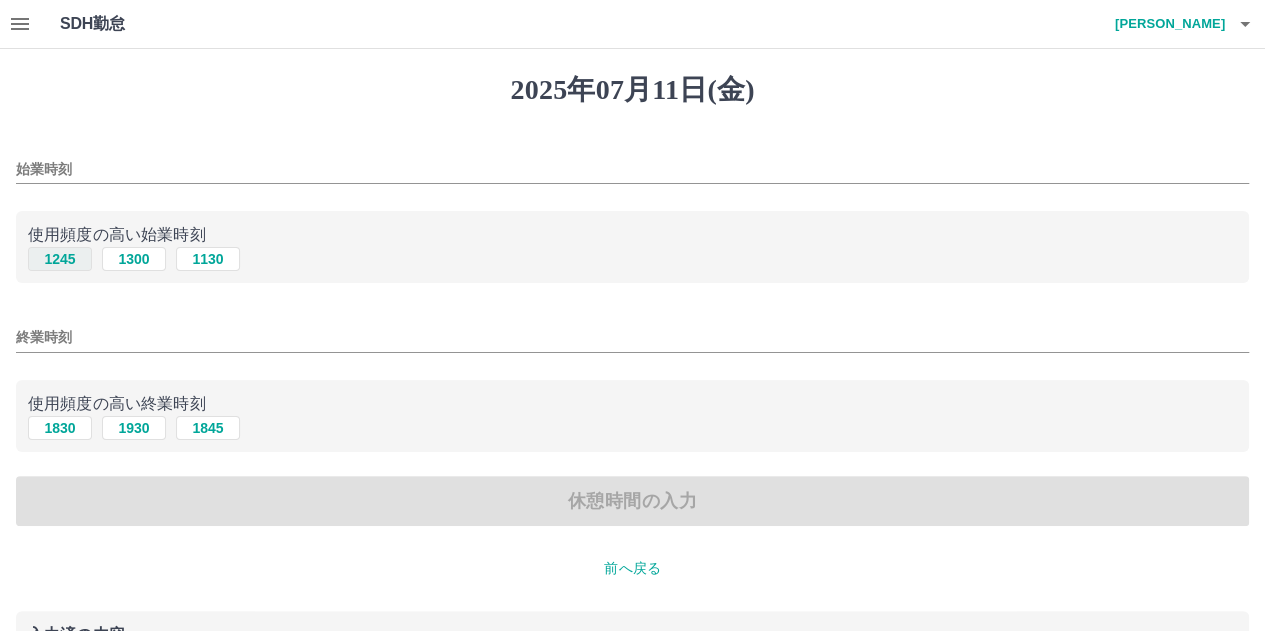 click on "1245" at bounding box center [60, 259] 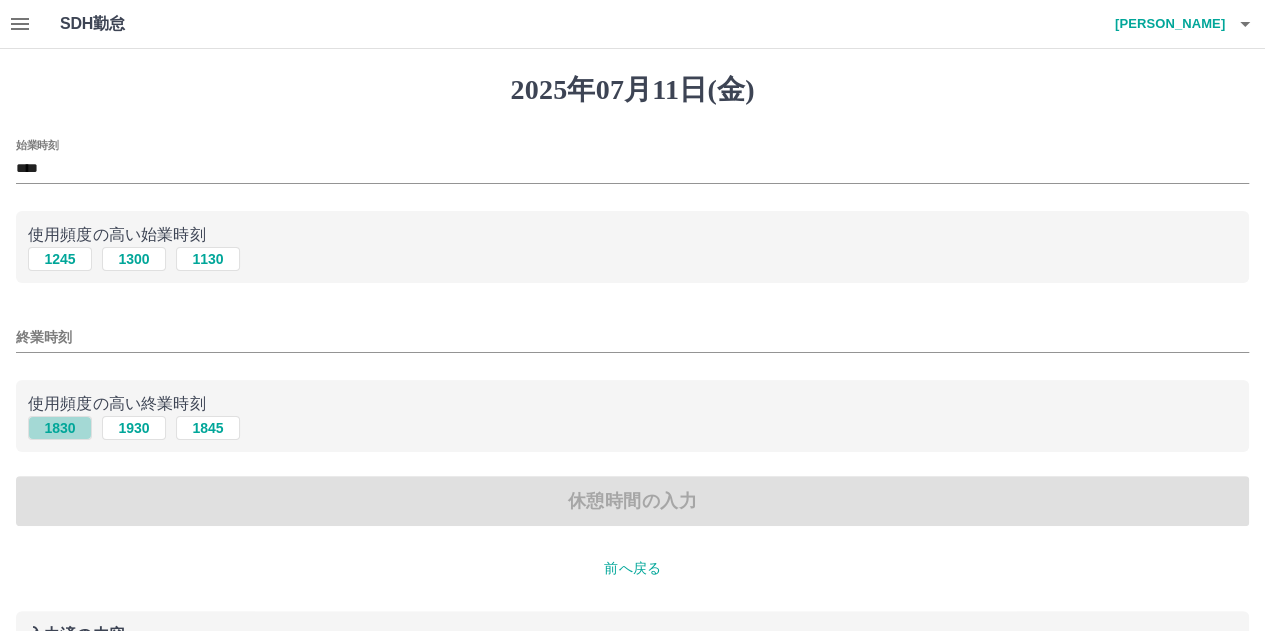 click on "1830" at bounding box center [60, 428] 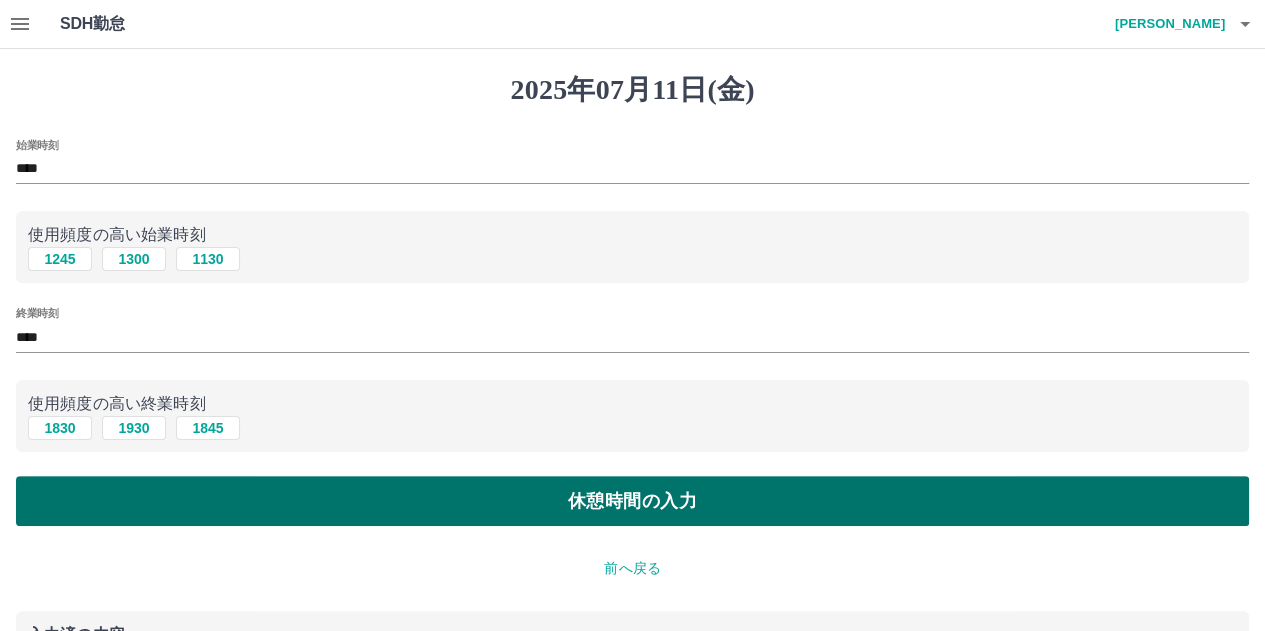 click on "休憩時間の入力" at bounding box center [632, 501] 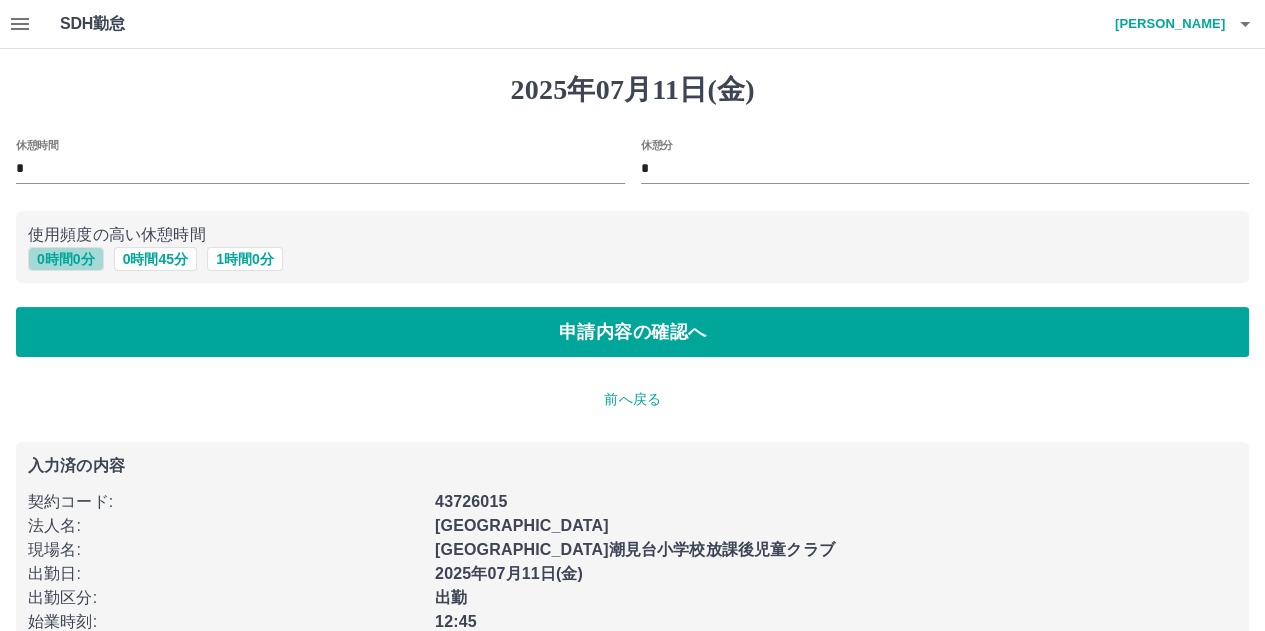 click on "0 時間 0 分" at bounding box center (66, 259) 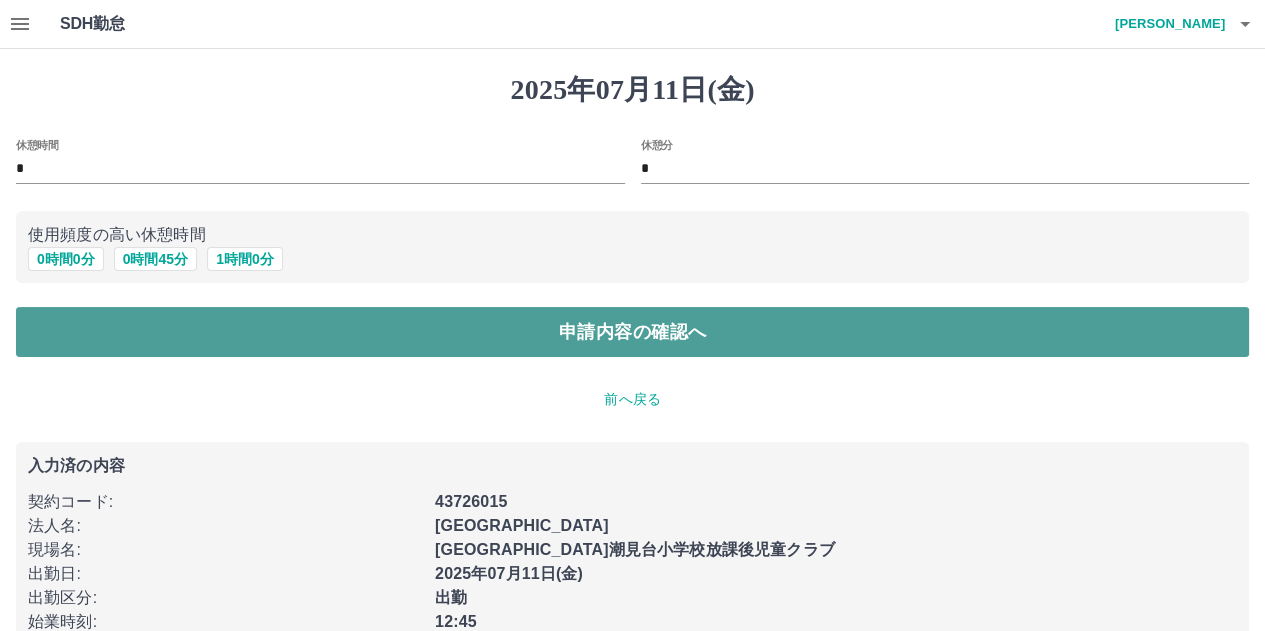 click on "申請内容の確認へ" at bounding box center [632, 332] 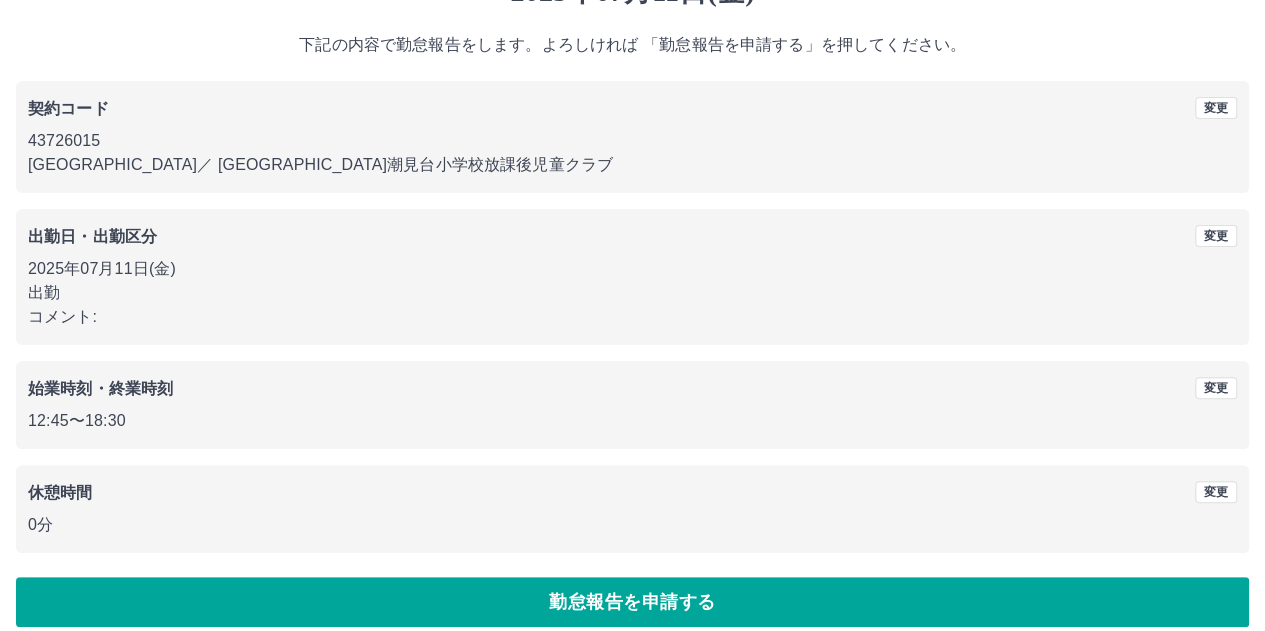 scroll, scrollTop: 99, scrollLeft: 0, axis: vertical 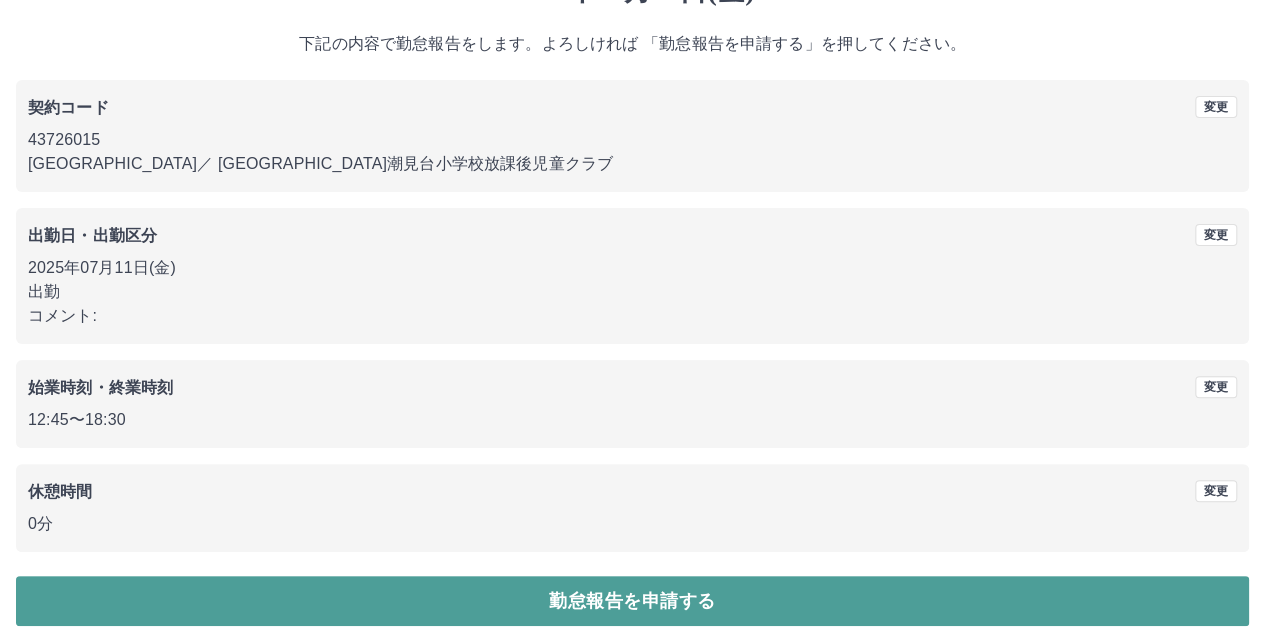 click on "勤怠報告を申請する" at bounding box center (632, 601) 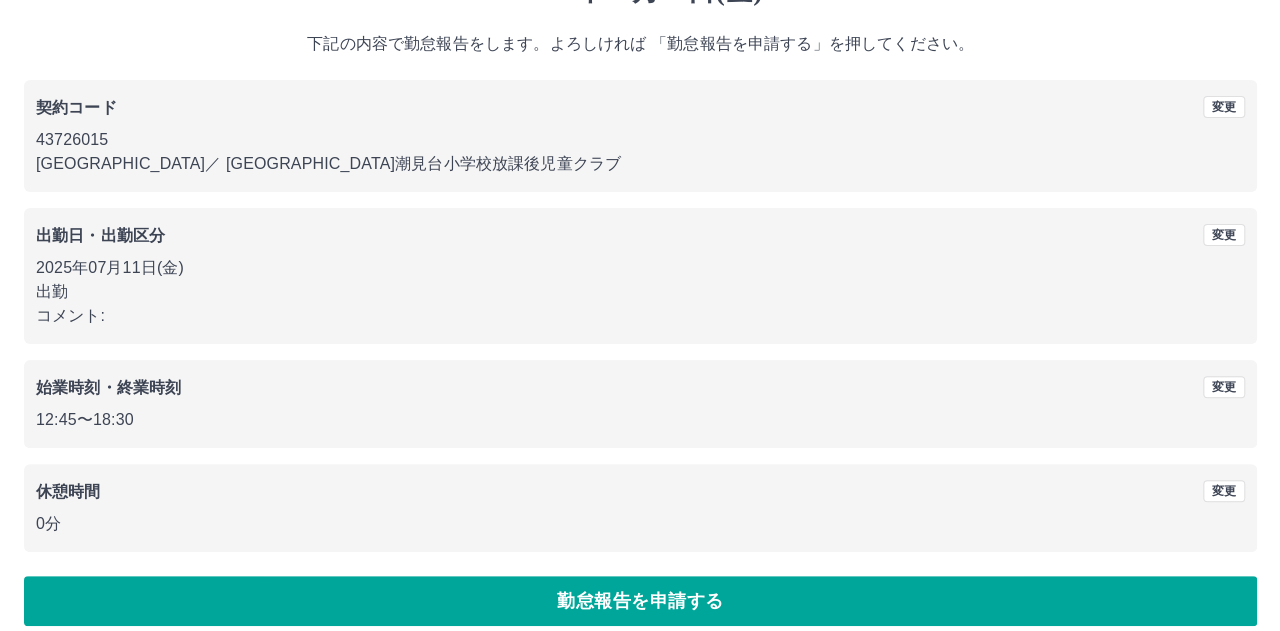 scroll, scrollTop: 0, scrollLeft: 0, axis: both 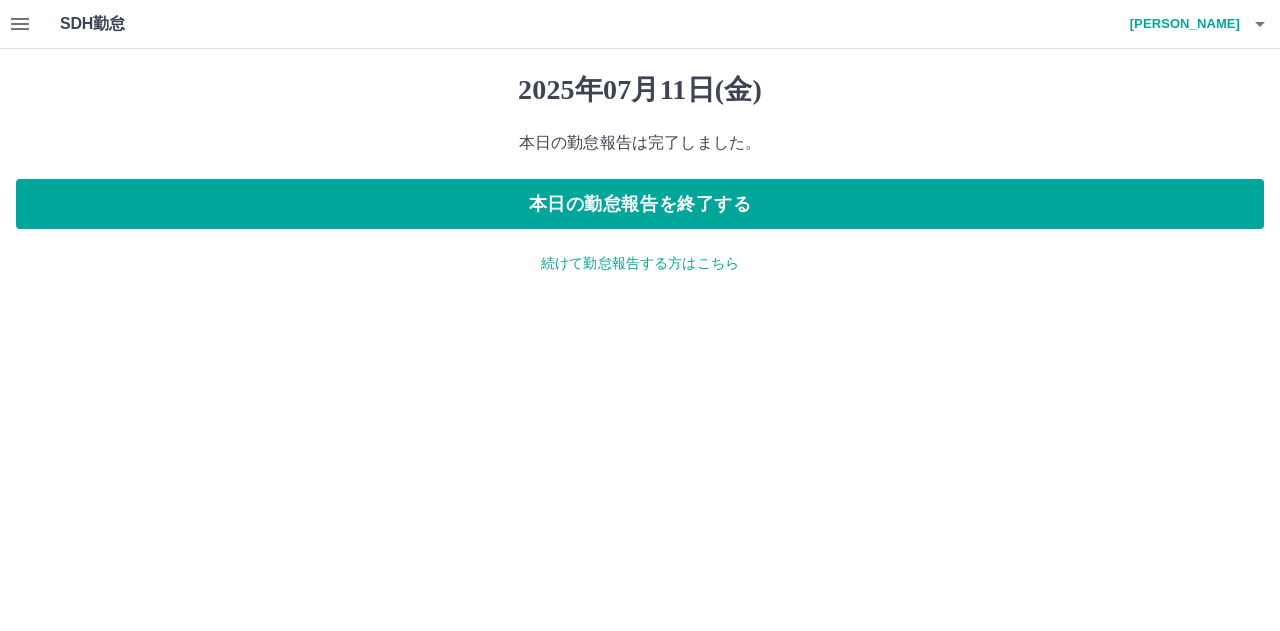 click on "続けて勤怠報告する方はこちら" at bounding box center (640, 263) 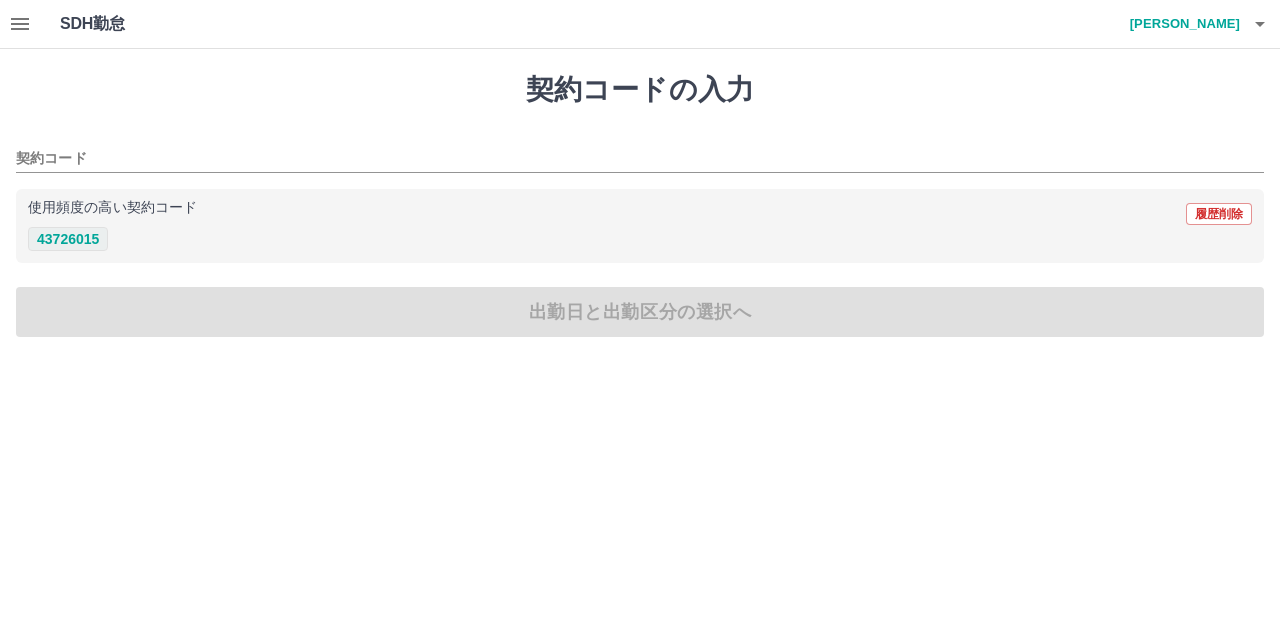 click on "43726015" at bounding box center (68, 239) 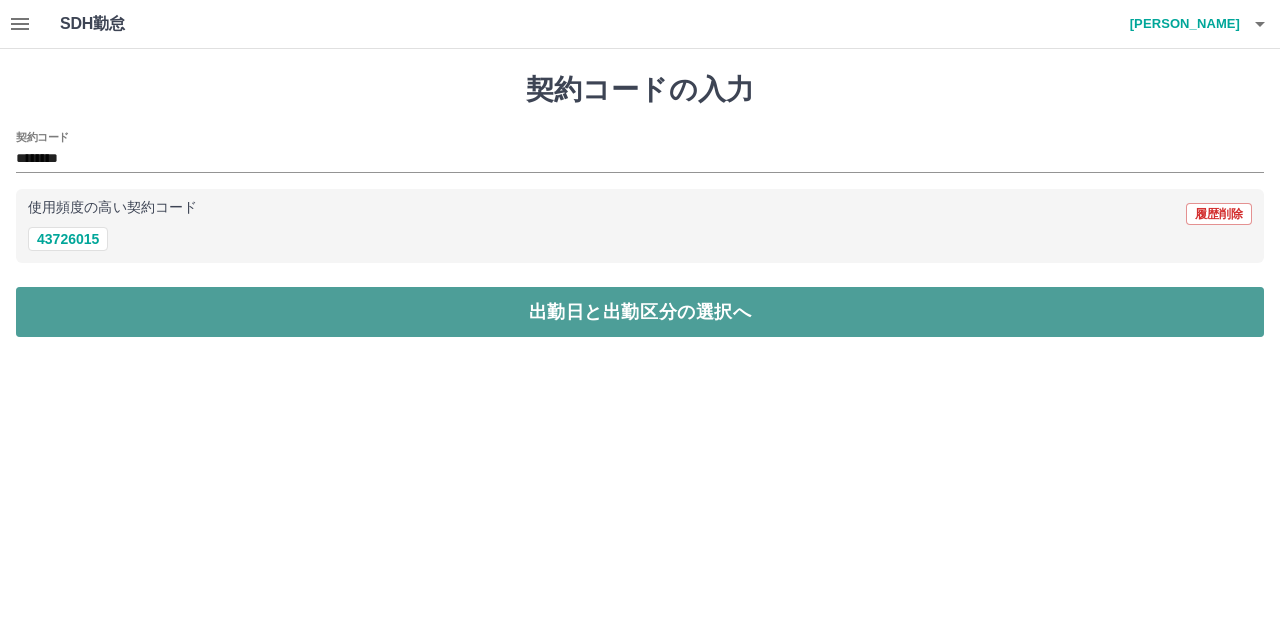 click on "出勤日と出勤区分の選択へ" at bounding box center (640, 312) 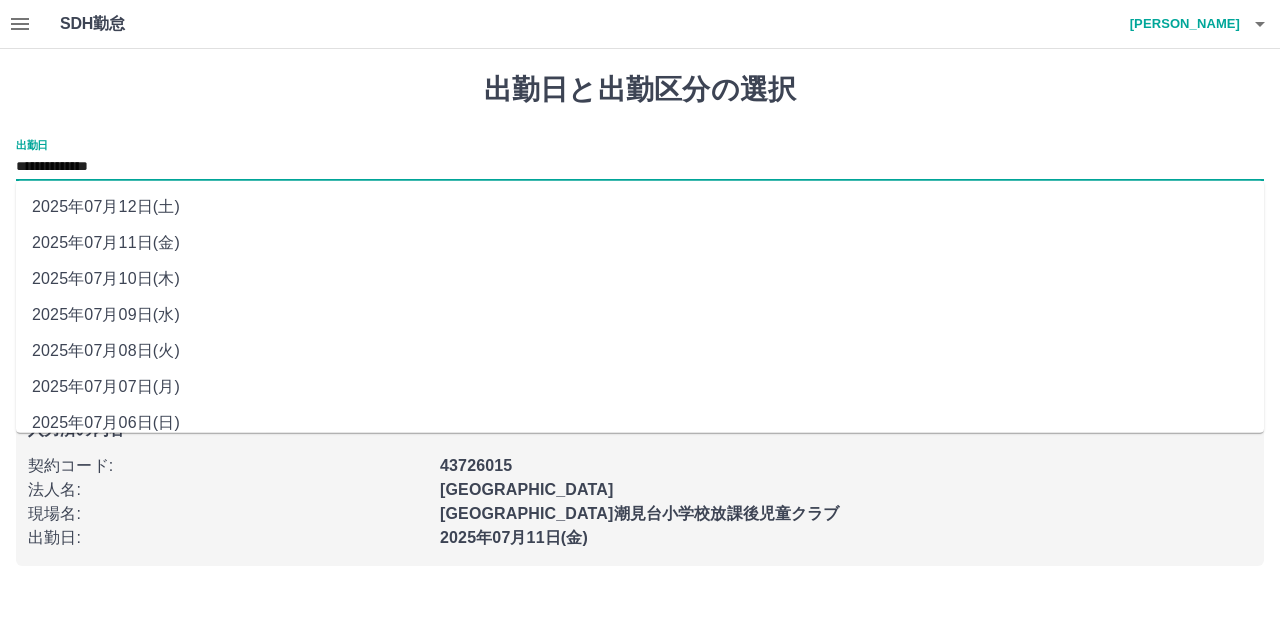 click on "**********" at bounding box center [640, 167] 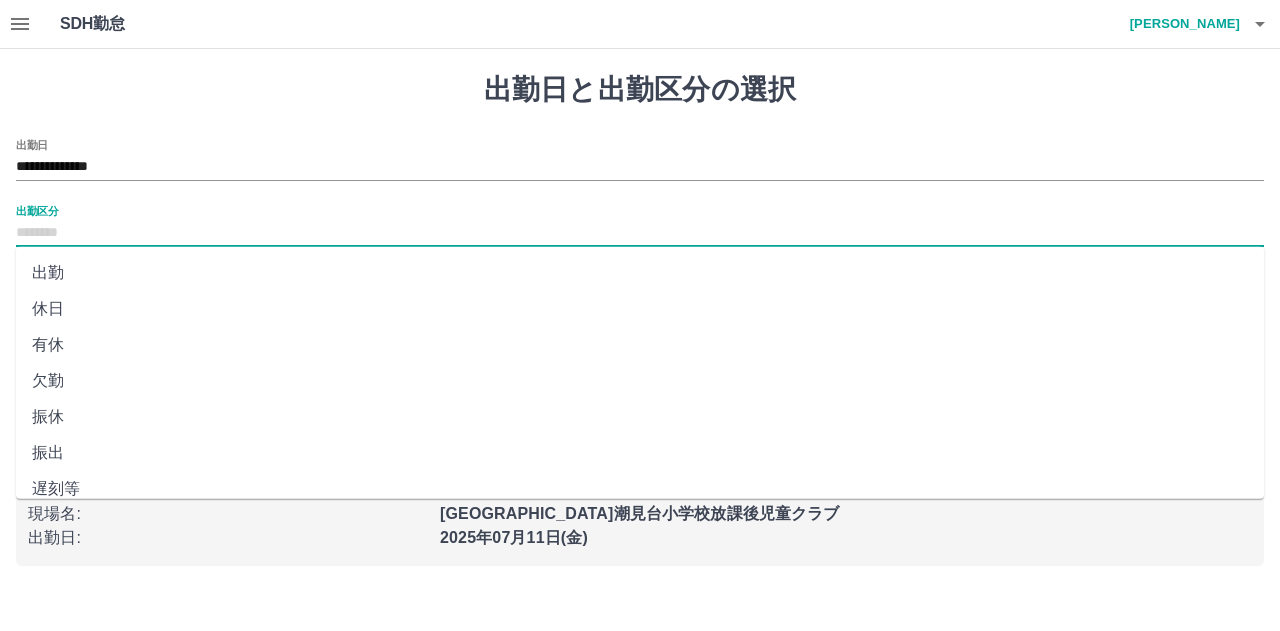 click on "出勤区分" at bounding box center (640, 233) 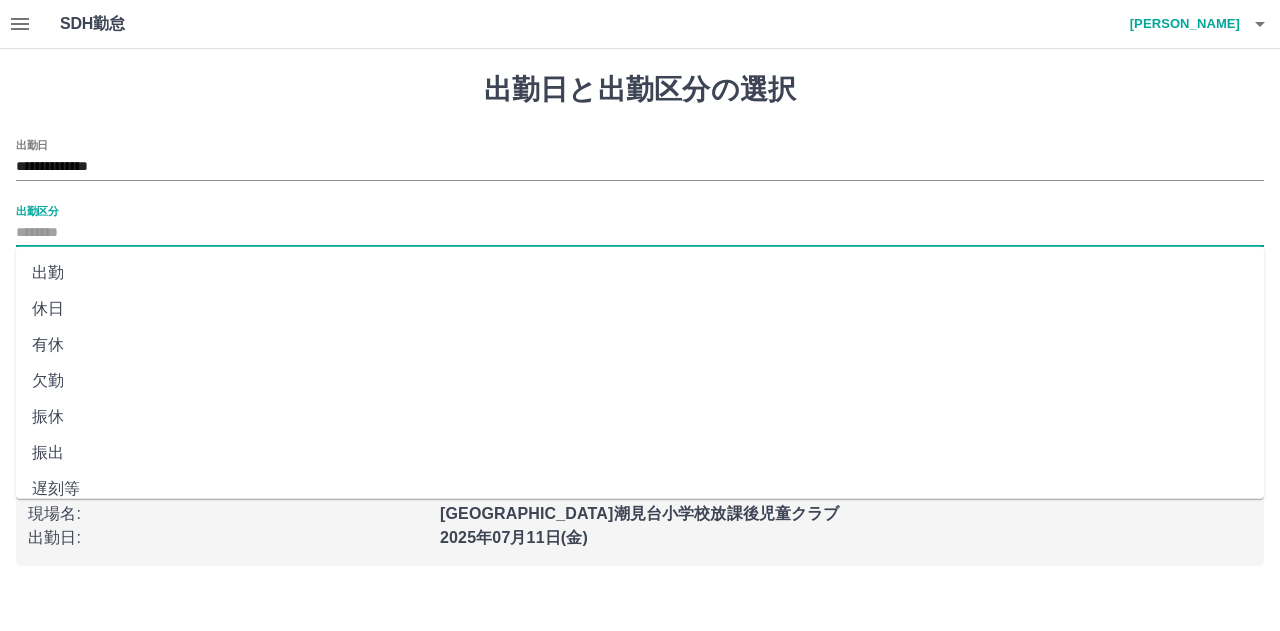 click on "休日" at bounding box center (640, 309) 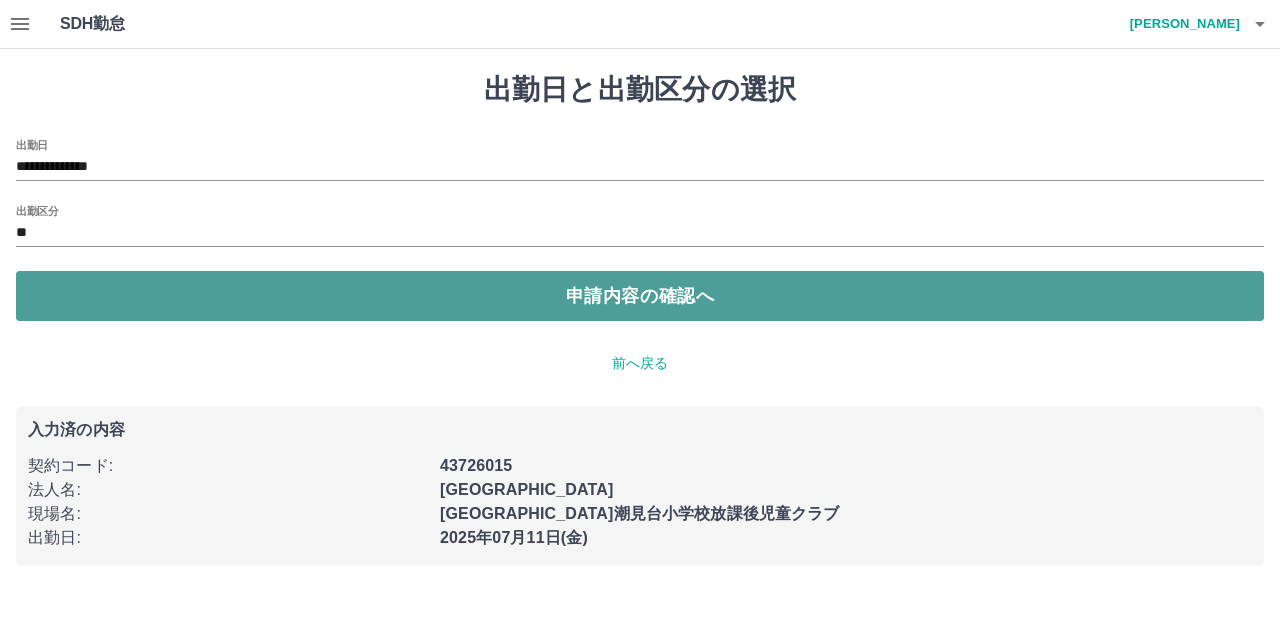 click on "申請内容の確認へ" at bounding box center (640, 296) 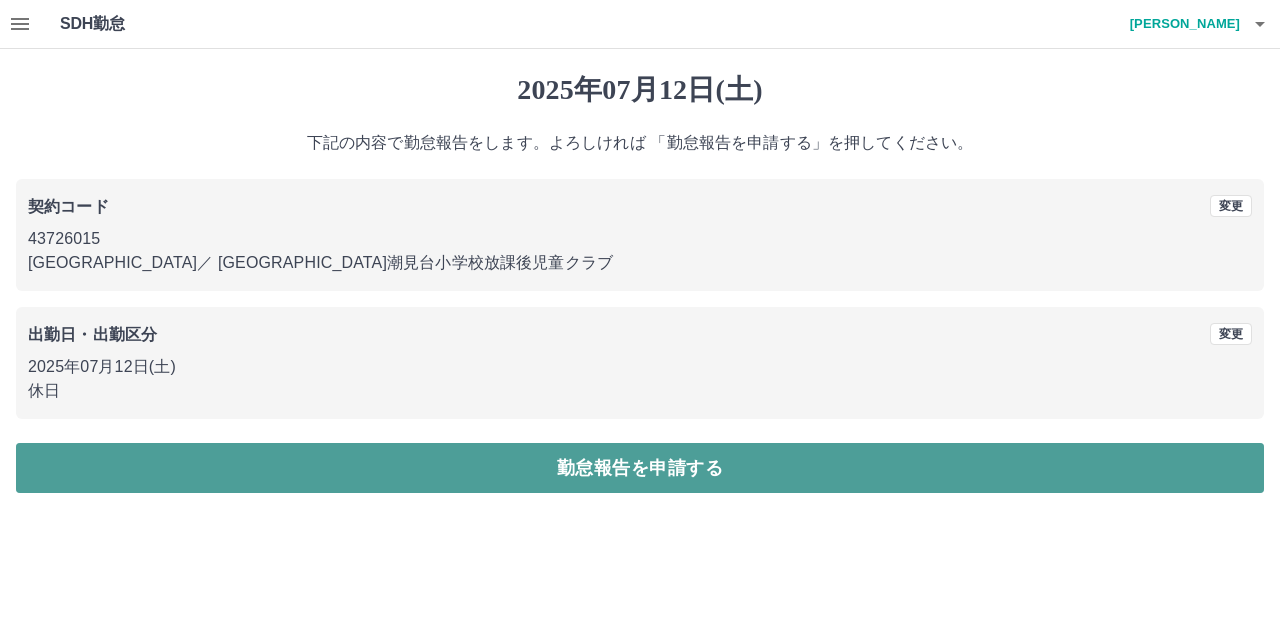 click on "勤怠報告を申請する" at bounding box center [640, 468] 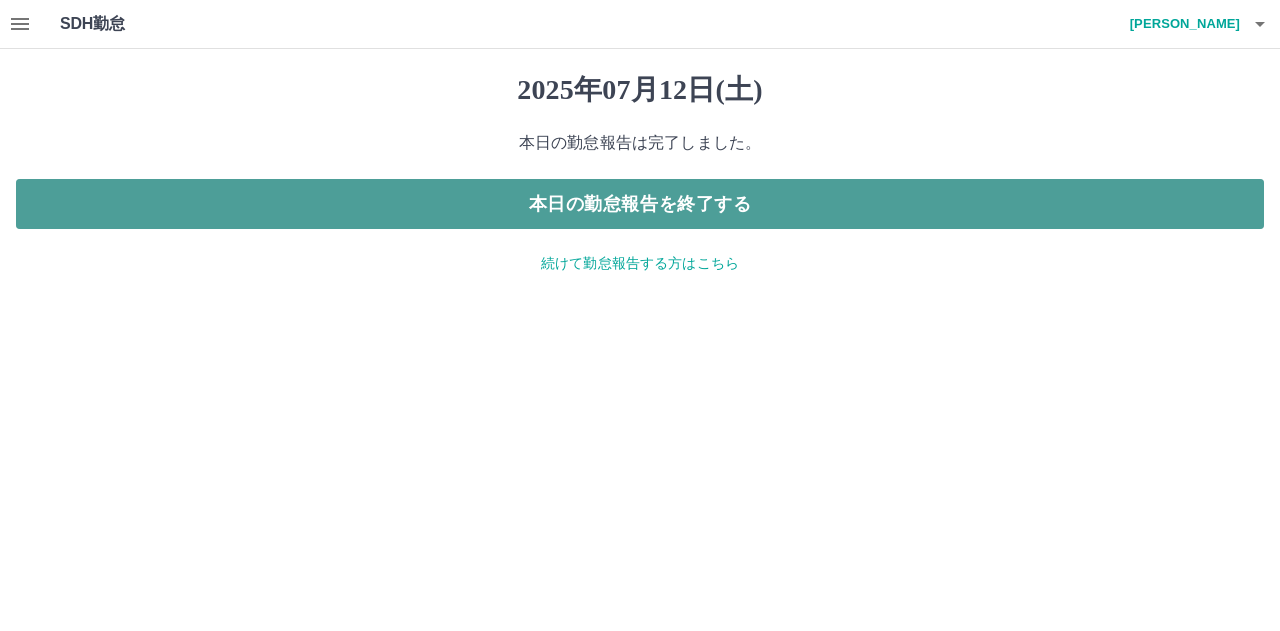 click on "本日の勤怠報告を終了する" at bounding box center [640, 204] 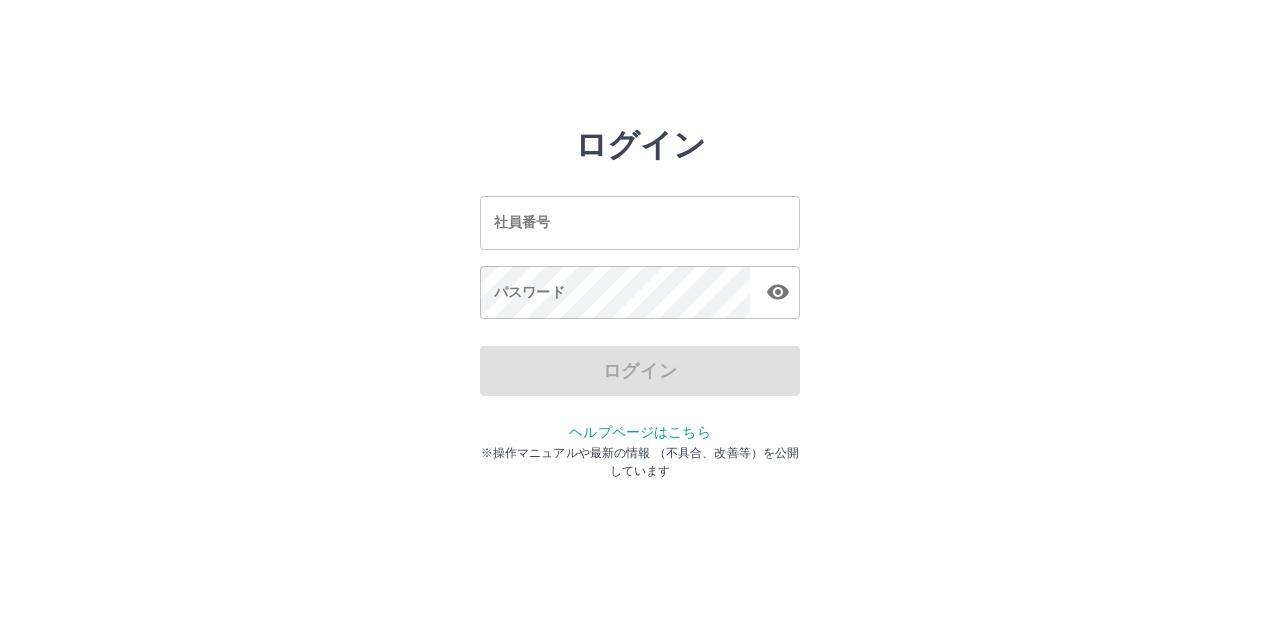 scroll, scrollTop: 0, scrollLeft: 0, axis: both 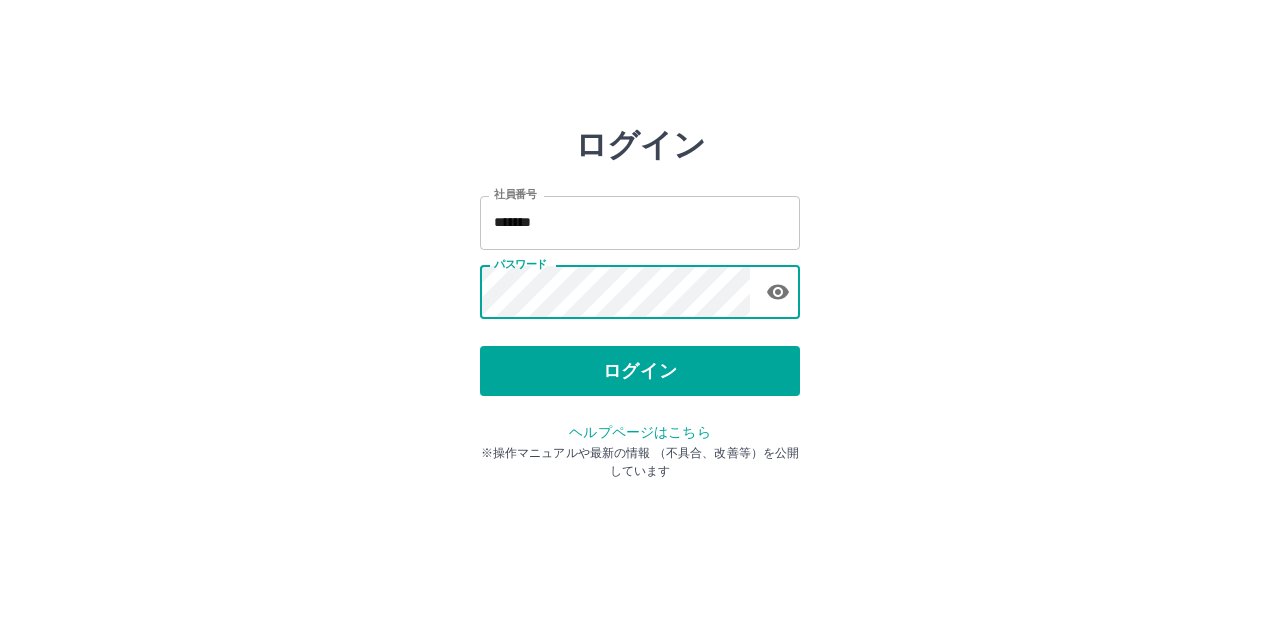 type on "*******" 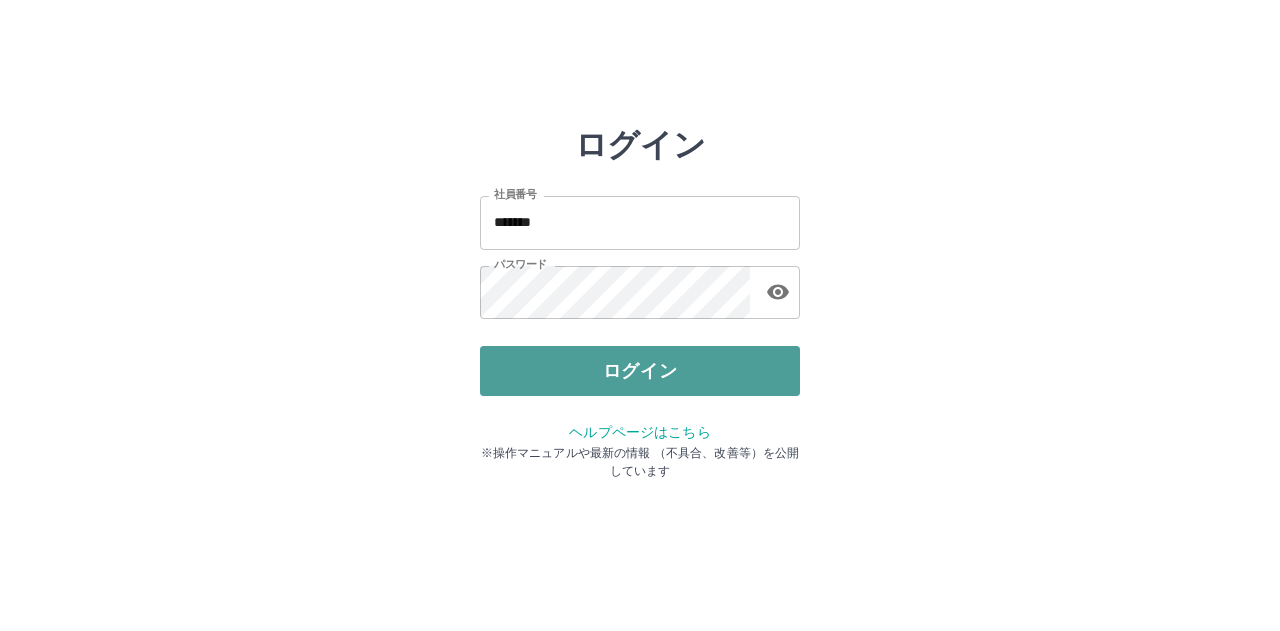 click on "ログイン" at bounding box center (640, 371) 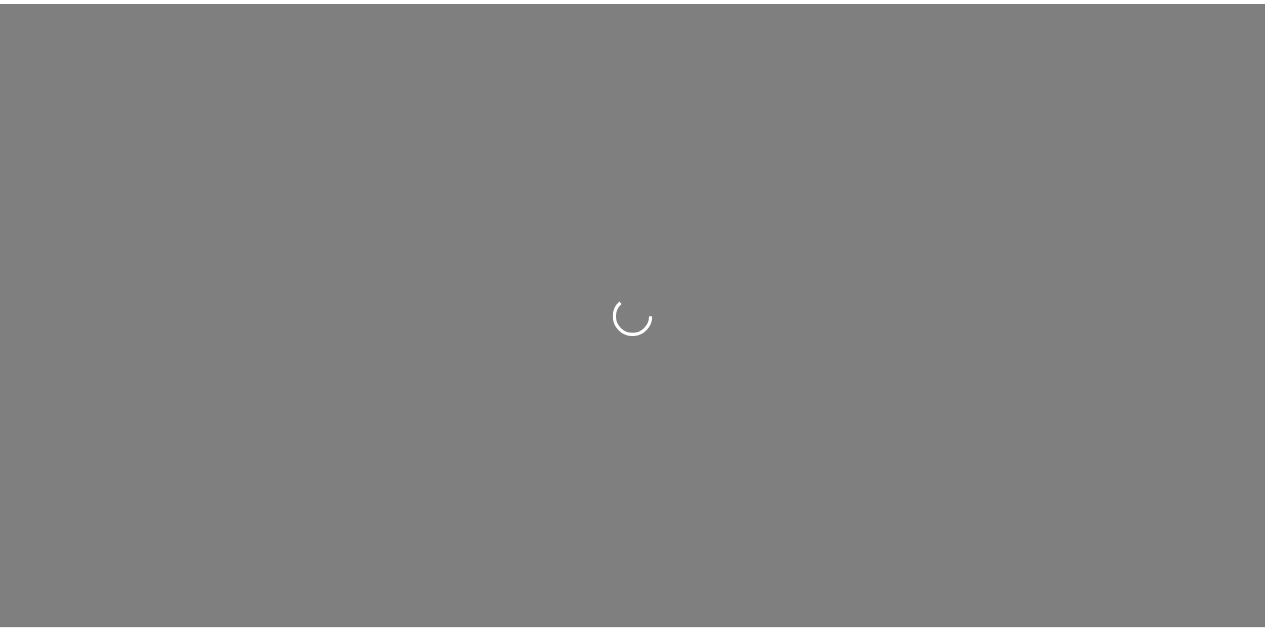 scroll, scrollTop: 0, scrollLeft: 0, axis: both 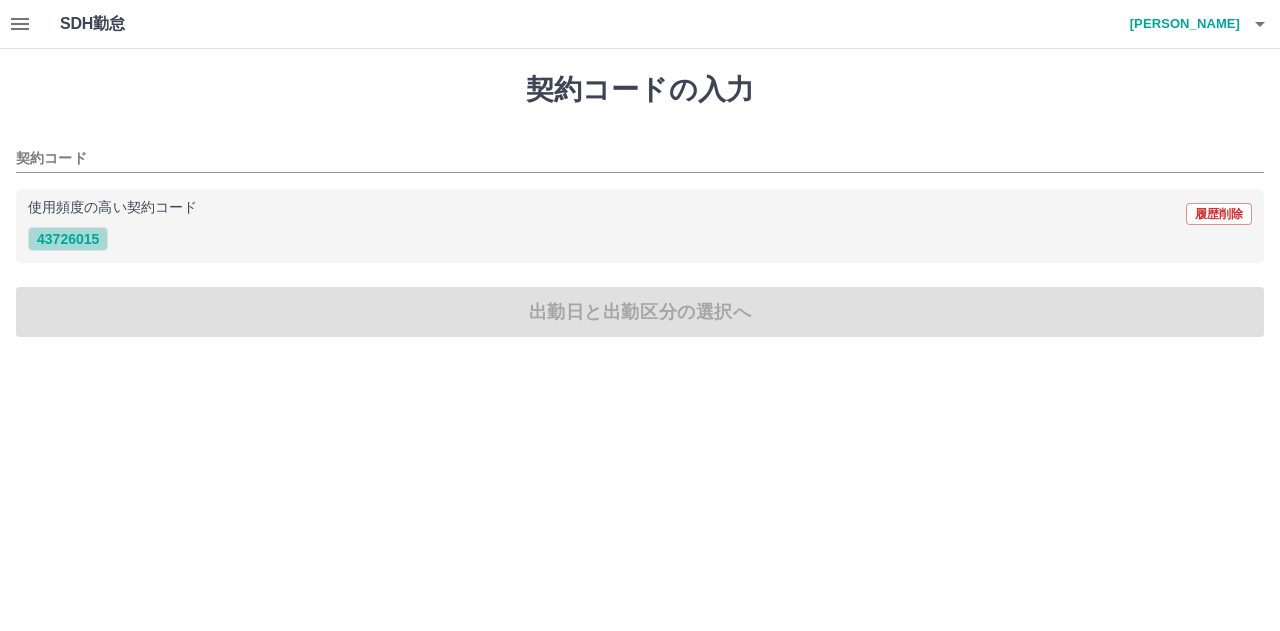 click on "43726015" at bounding box center [68, 239] 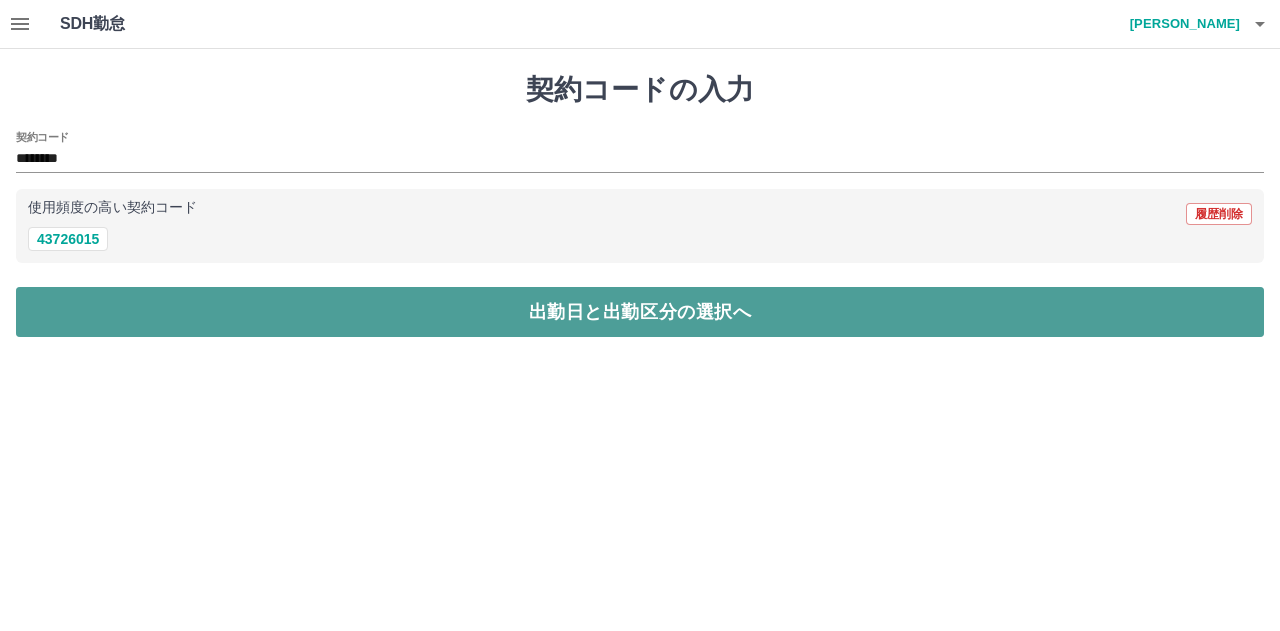 click on "出勤日と出勤区分の選択へ" at bounding box center [640, 312] 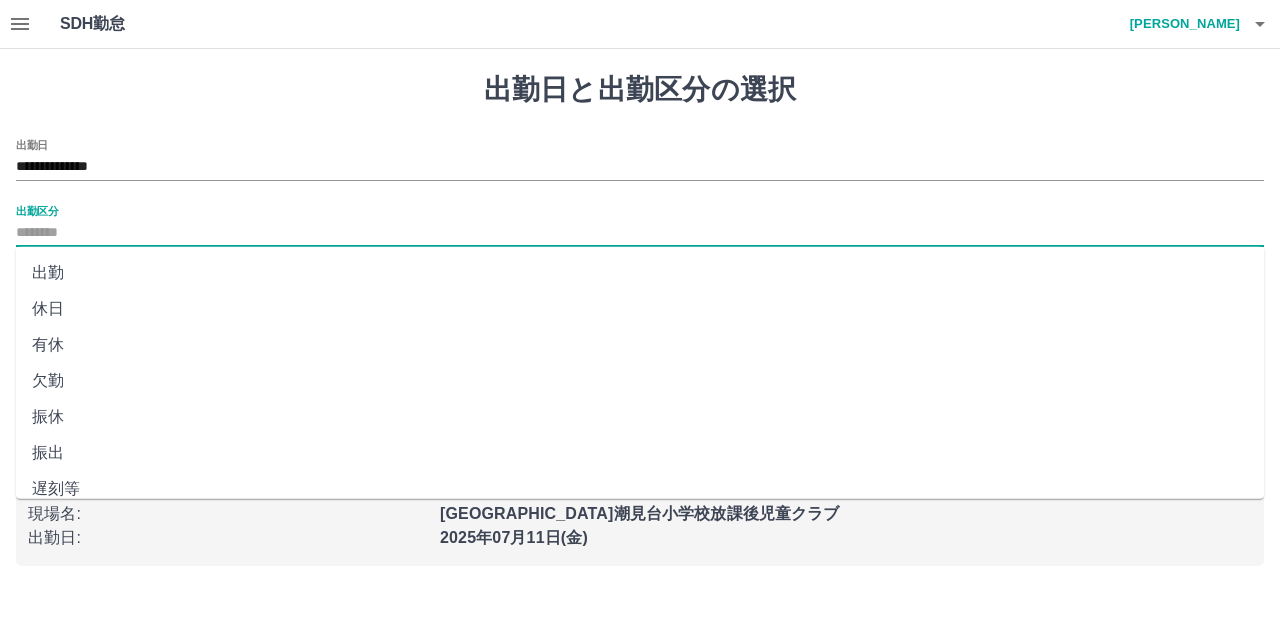 click on "出勤区分" at bounding box center (640, 233) 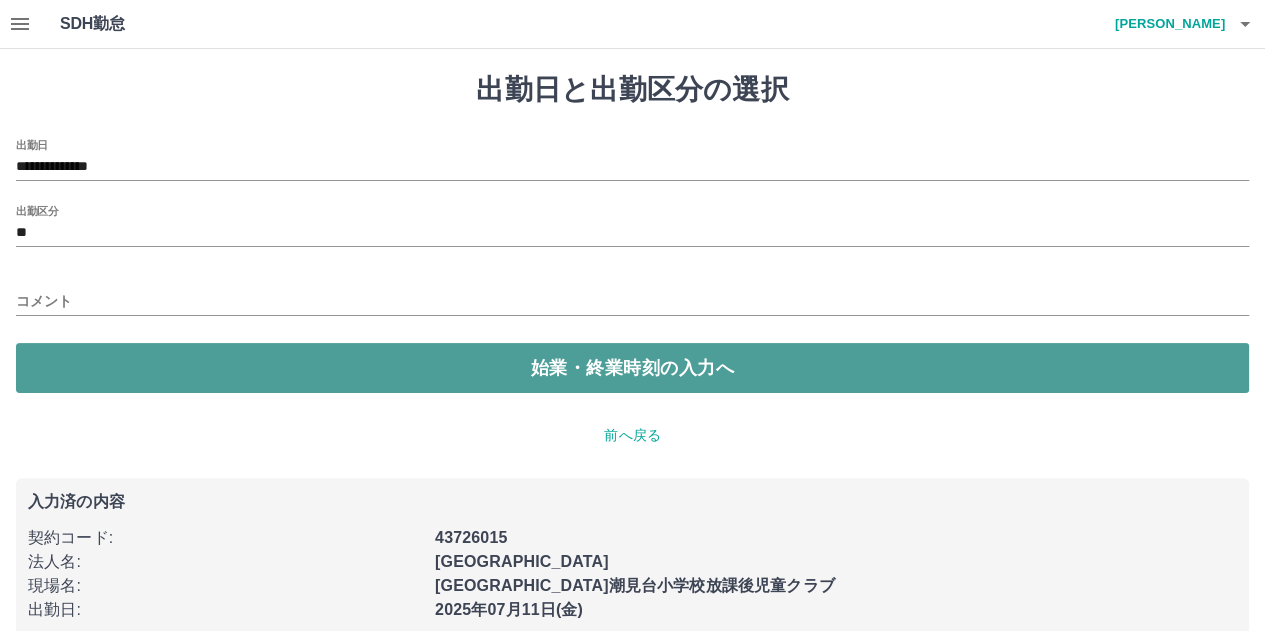click on "始業・終業時刻の入力へ" at bounding box center (632, 368) 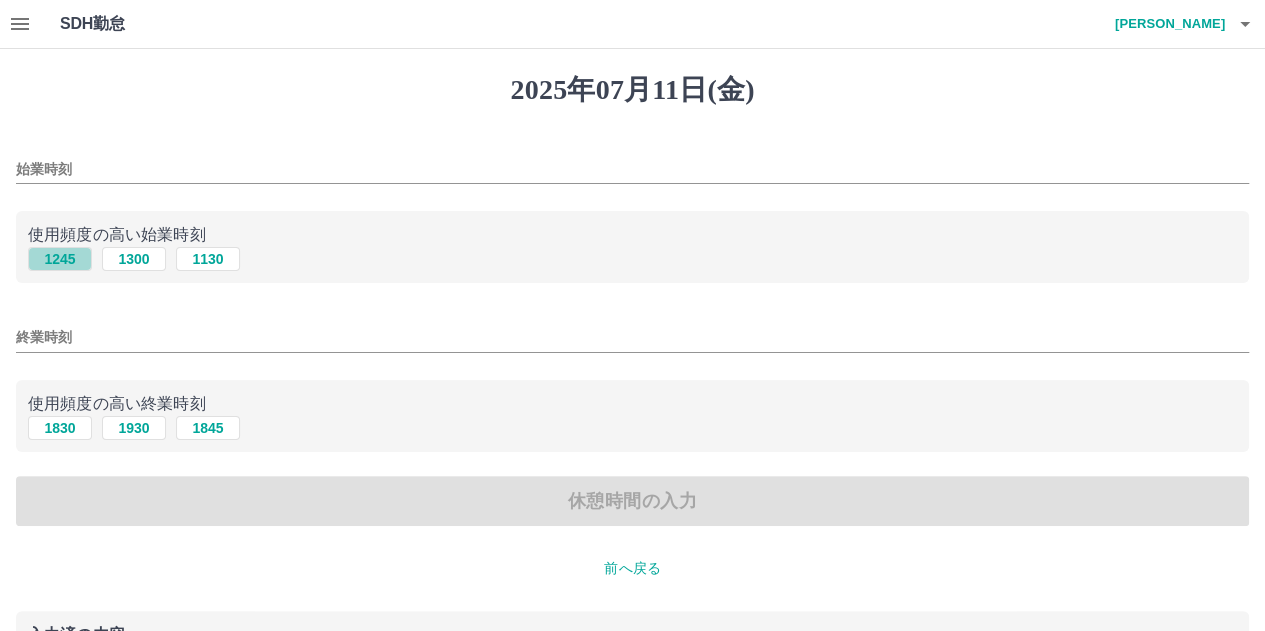 click on "1245" at bounding box center (60, 259) 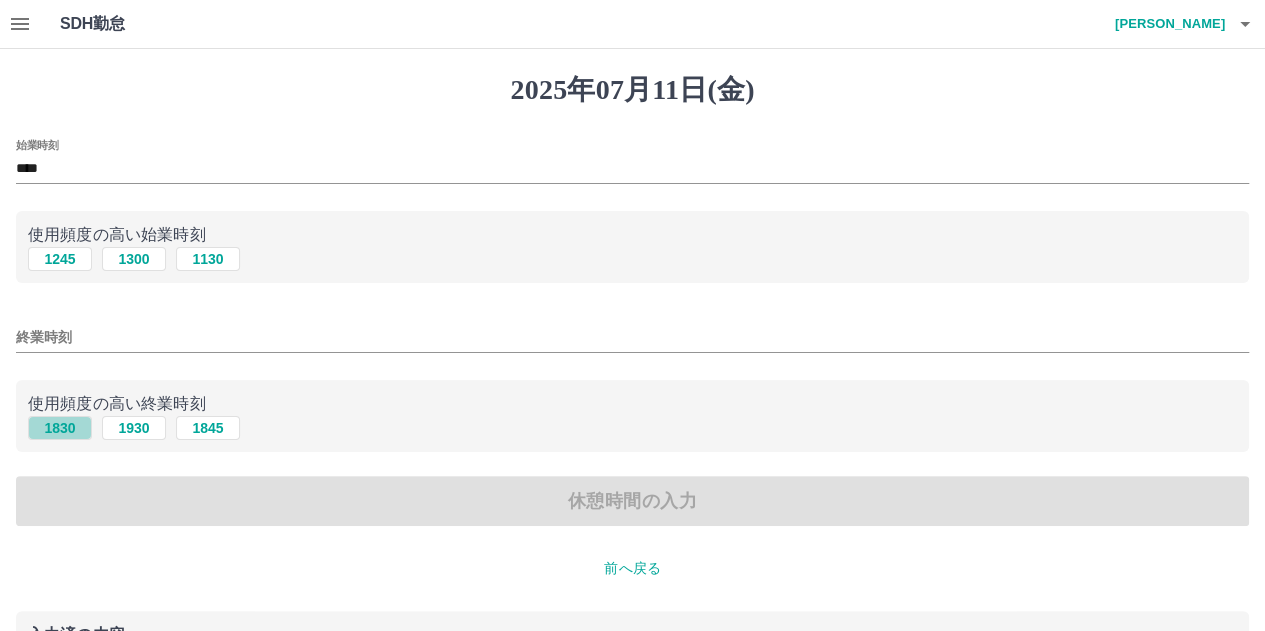 click on "1830" at bounding box center [60, 428] 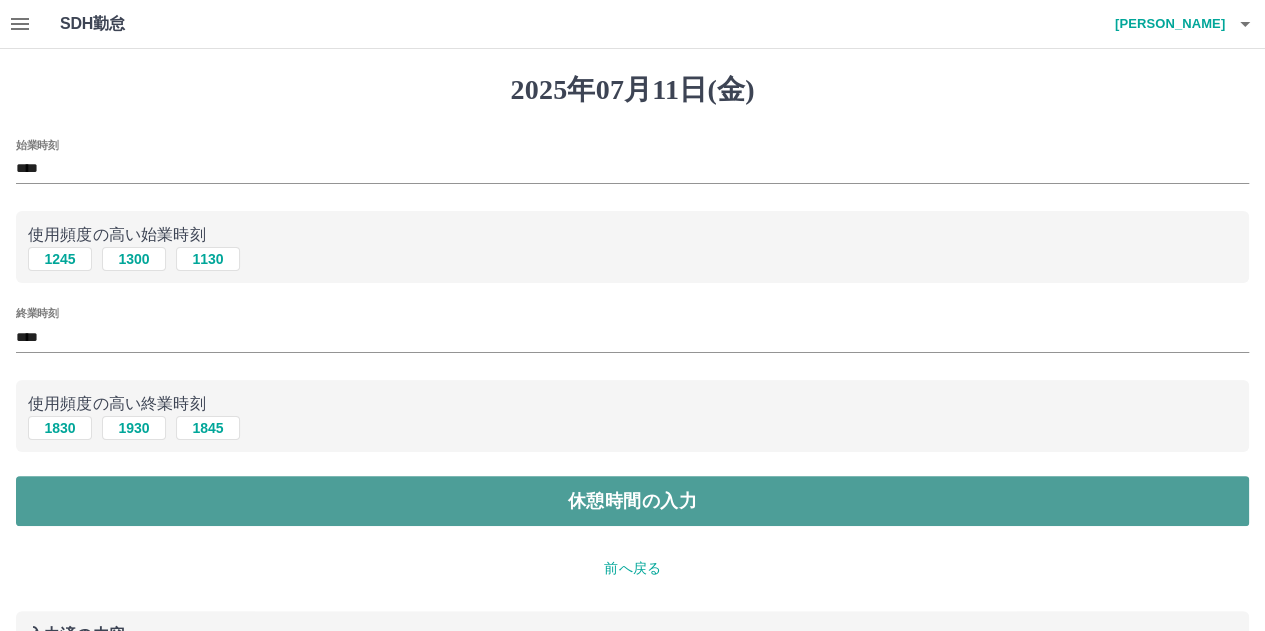 click on "休憩時間の入力" at bounding box center [632, 501] 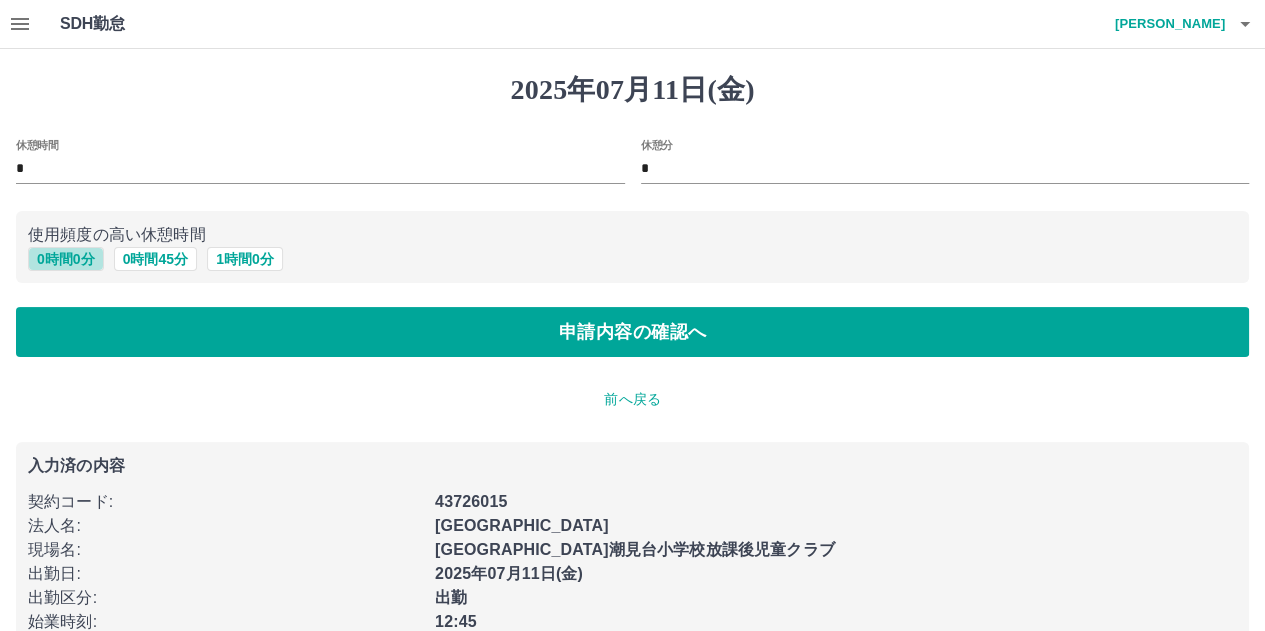 drag, startPoint x: 75, startPoint y: 256, endPoint x: 74, endPoint y: 288, distance: 32.01562 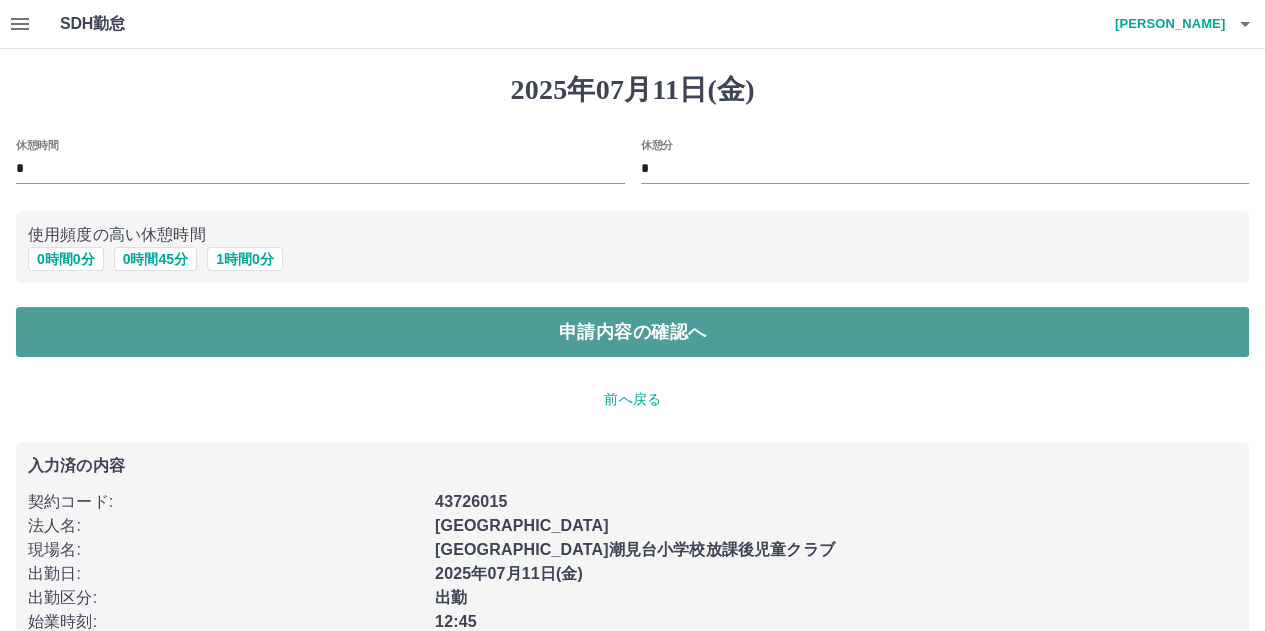 click on "申請内容の確認へ" at bounding box center [632, 332] 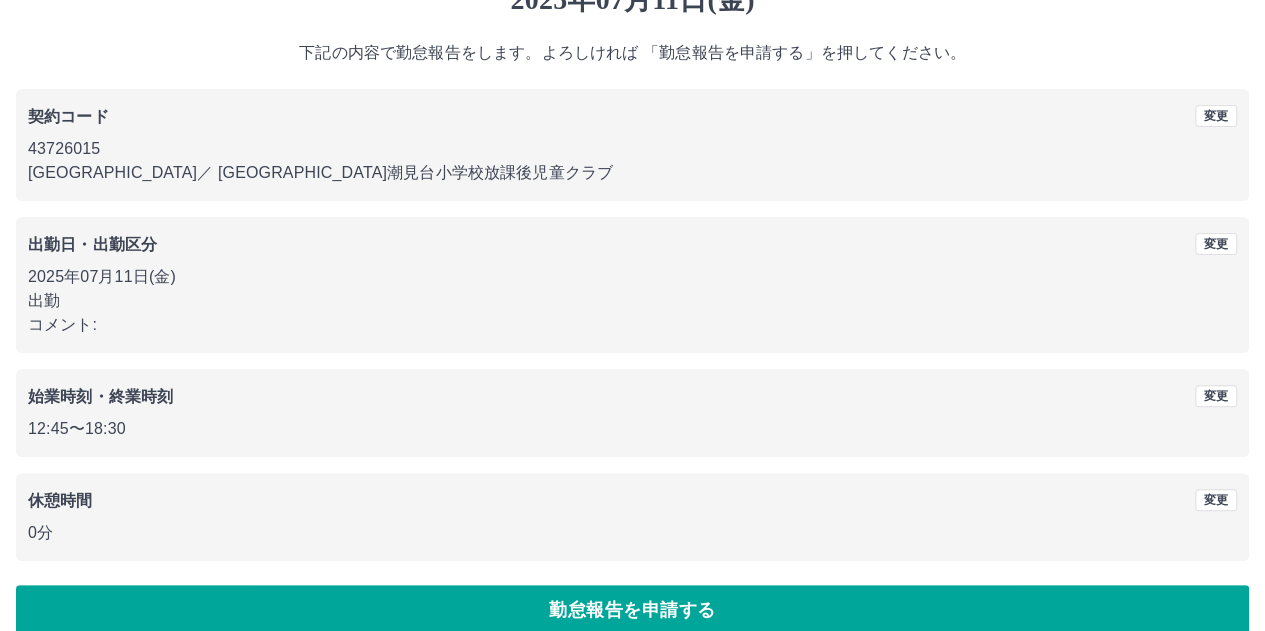 scroll, scrollTop: 116, scrollLeft: 0, axis: vertical 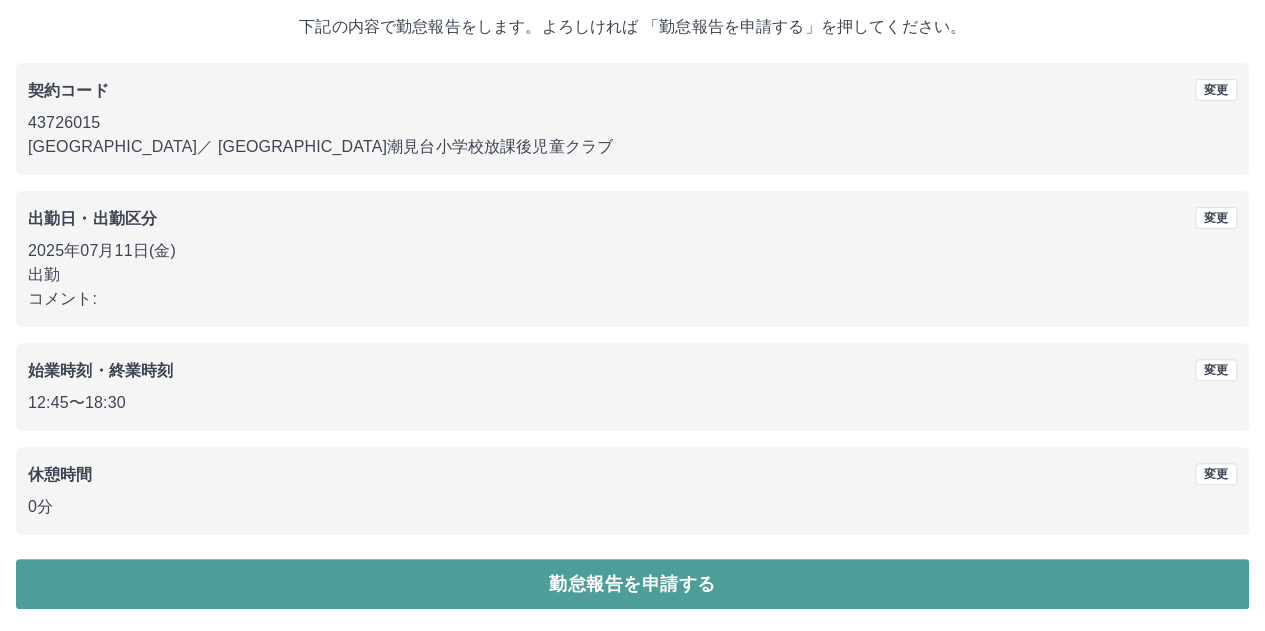 click on "勤怠報告を申請する" at bounding box center (632, 584) 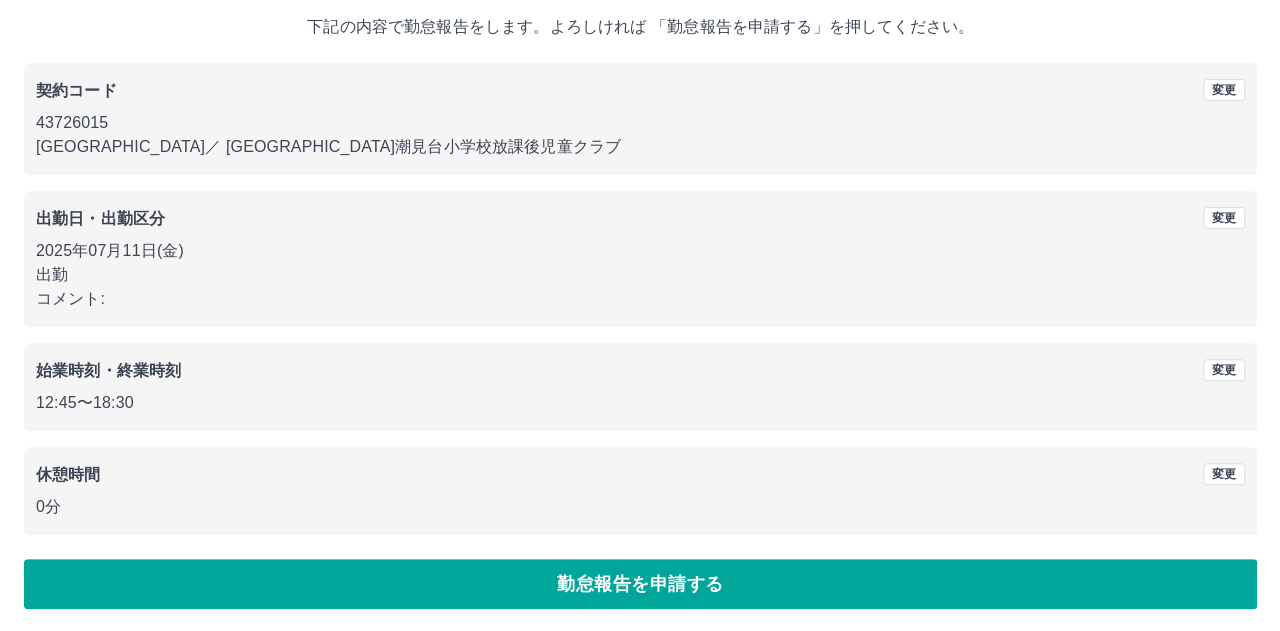 scroll, scrollTop: 0, scrollLeft: 0, axis: both 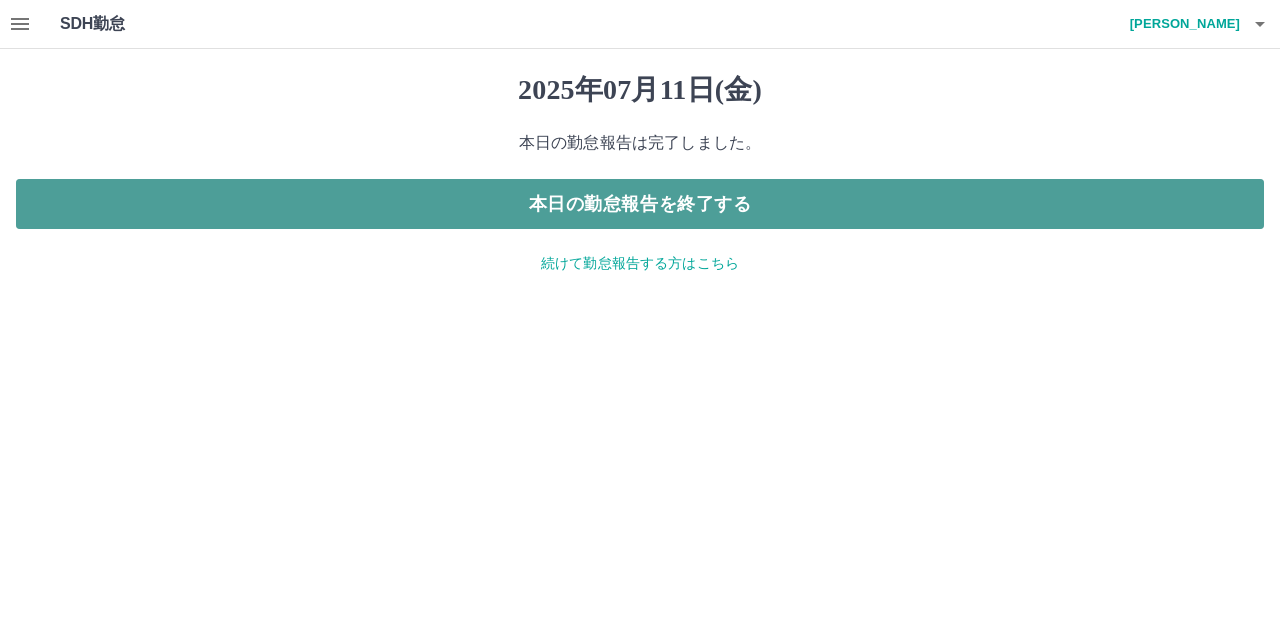 drag, startPoint x: 325, startPoint y: 193, endPoint x: 311, endPoint y: 223, distance: 33.105892 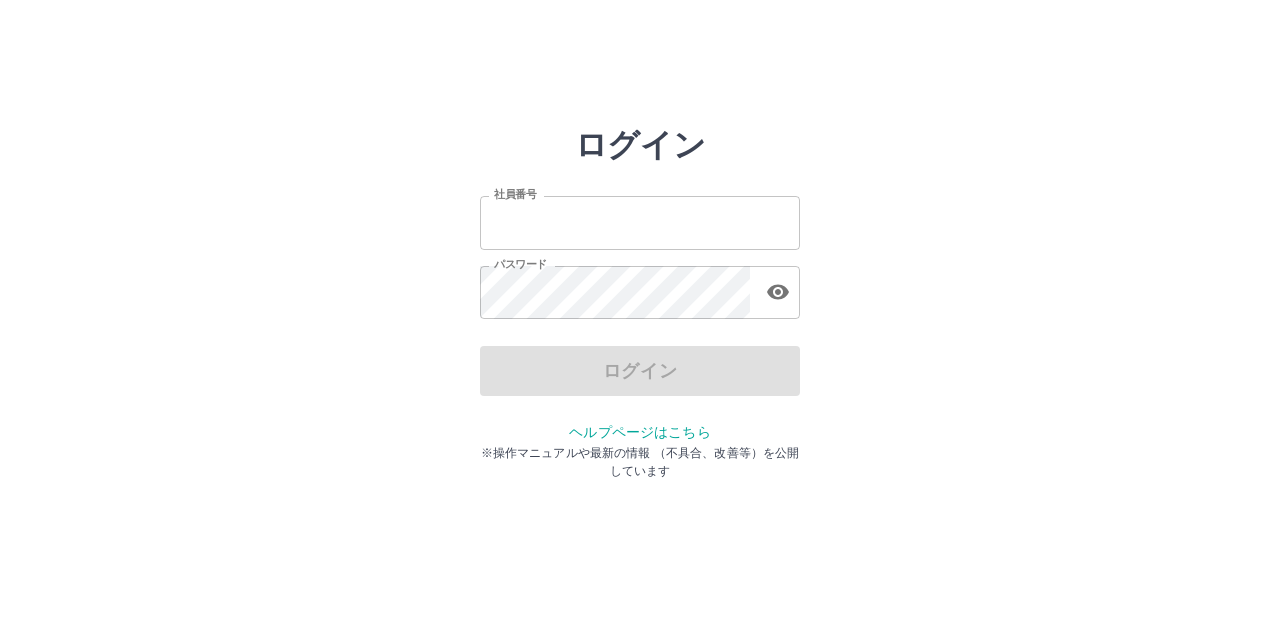 scroll, scrollTop: 0, scrollLeft: 0, axis: both 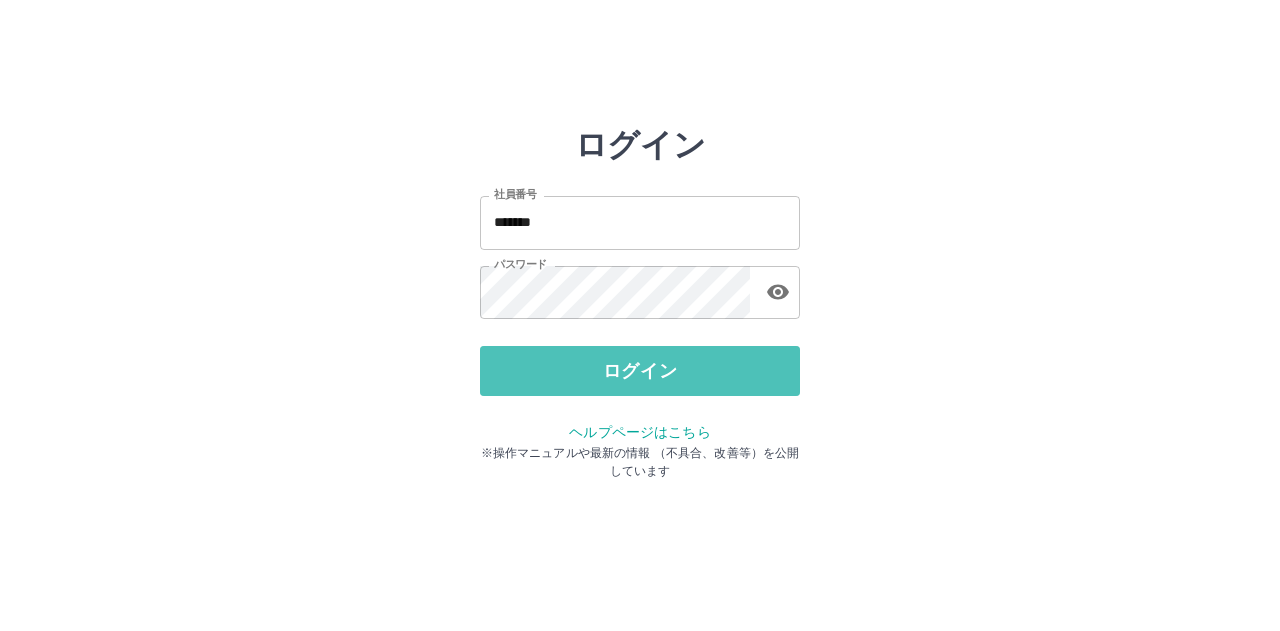 click on "ログイン" at bounding box center (640, 371) 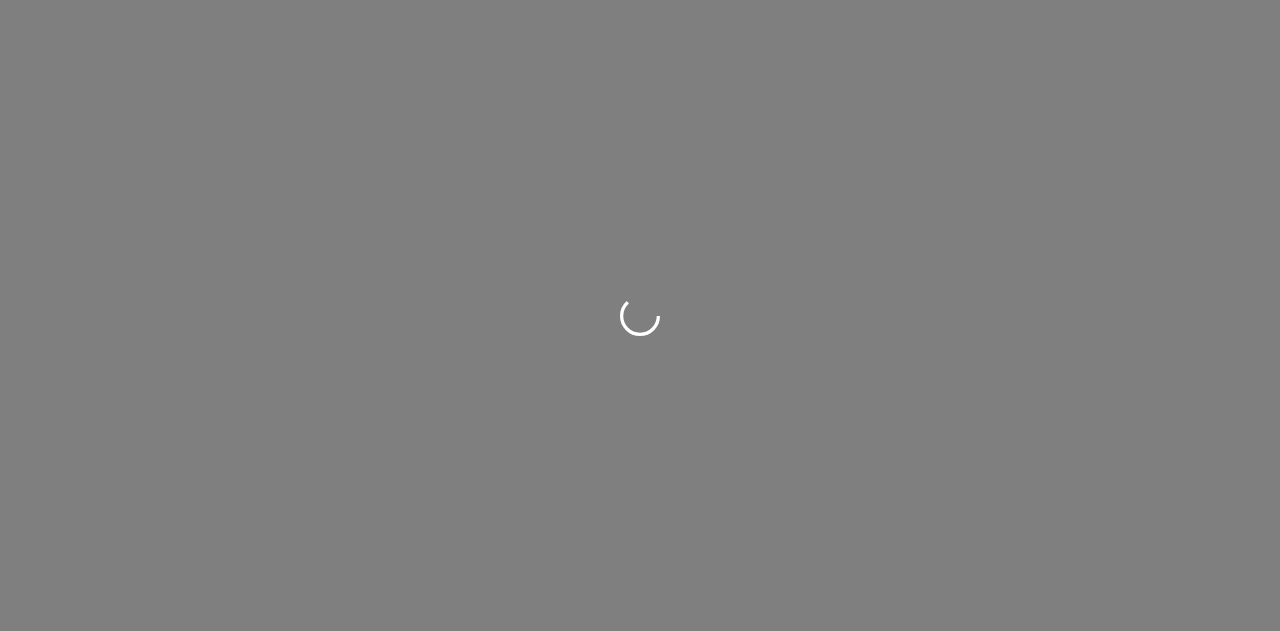 scroll, scrollTop: 0, scrollLeft: 0, axis: both 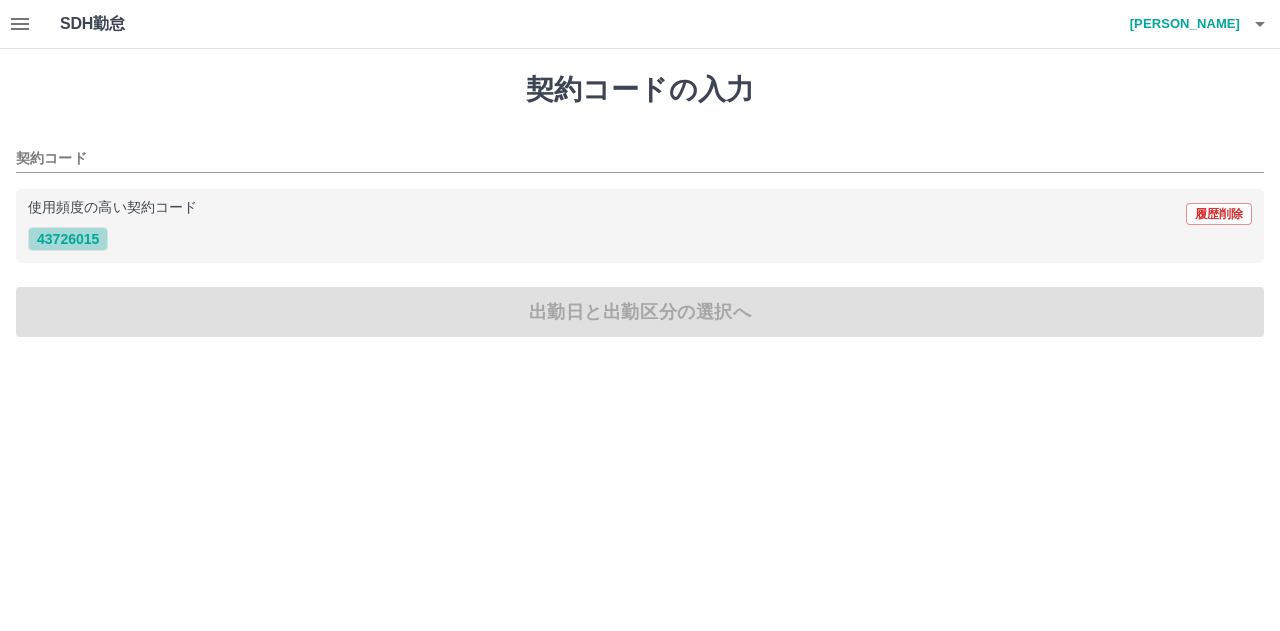 click on "43726015" at bounding box center (68, 239) 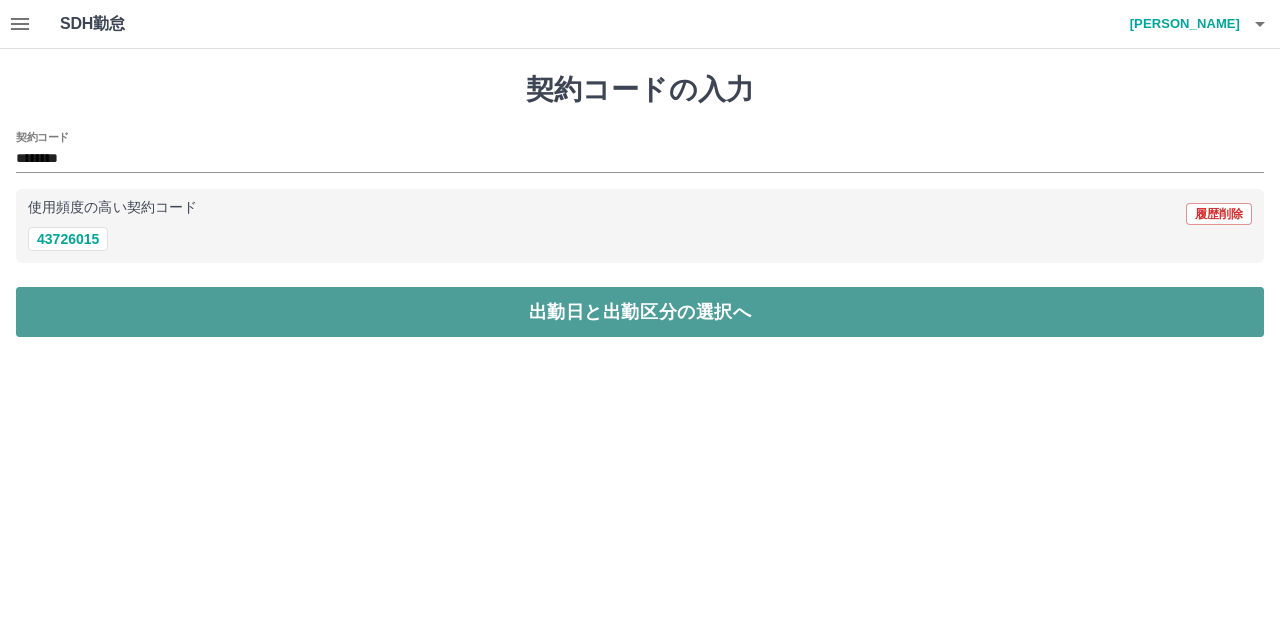 drag, startPoint x: 96, startPoint y: 308, endPoint x: 107, endPoint y: 303, distance: 12.083046 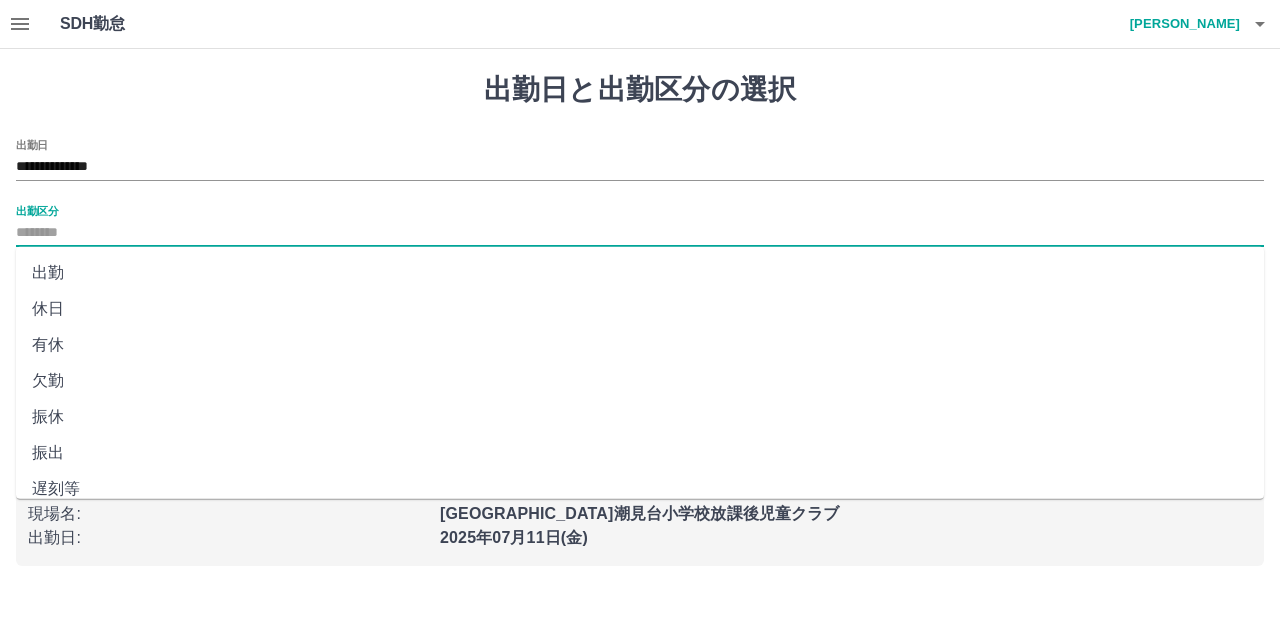 click on "出勤区分" at bounding box center (640, 233) 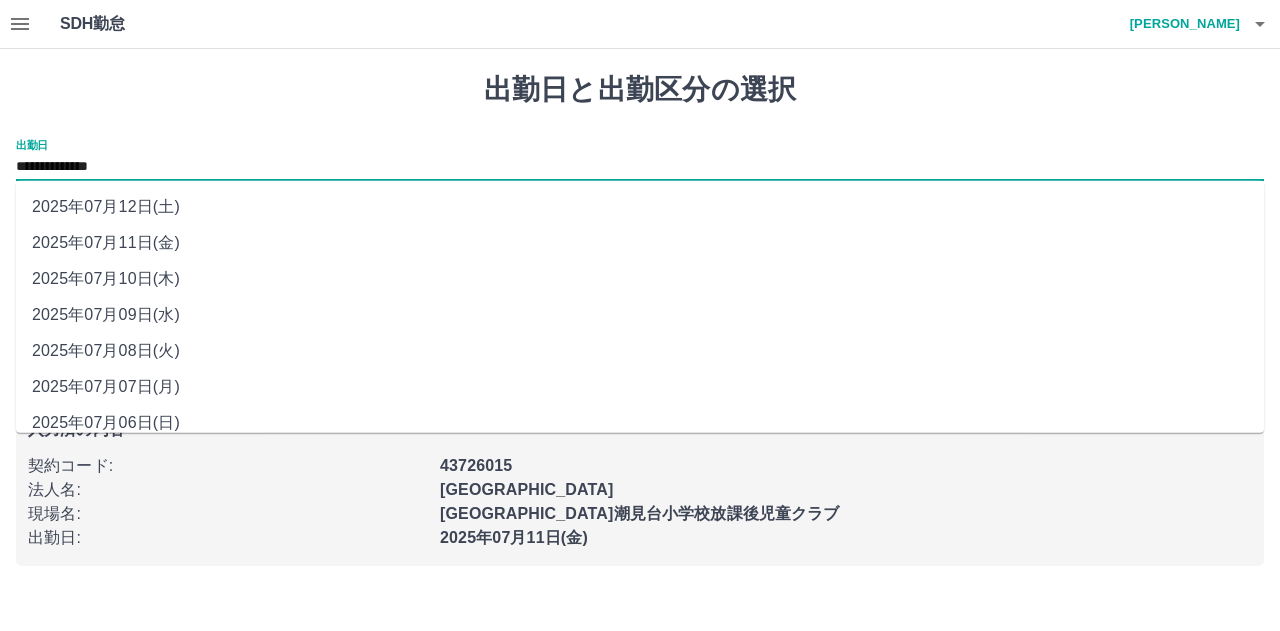 click on "**********" at bounding box center [640, 167] 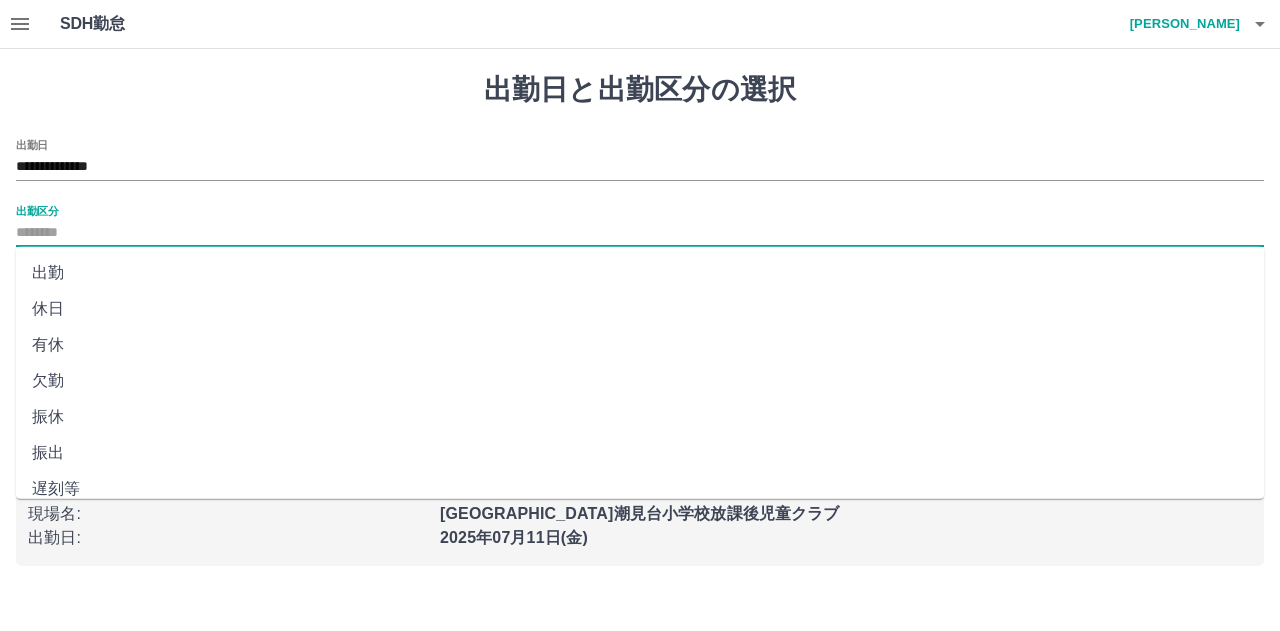 click on "出勤区分" at bounding box center [640, 233] 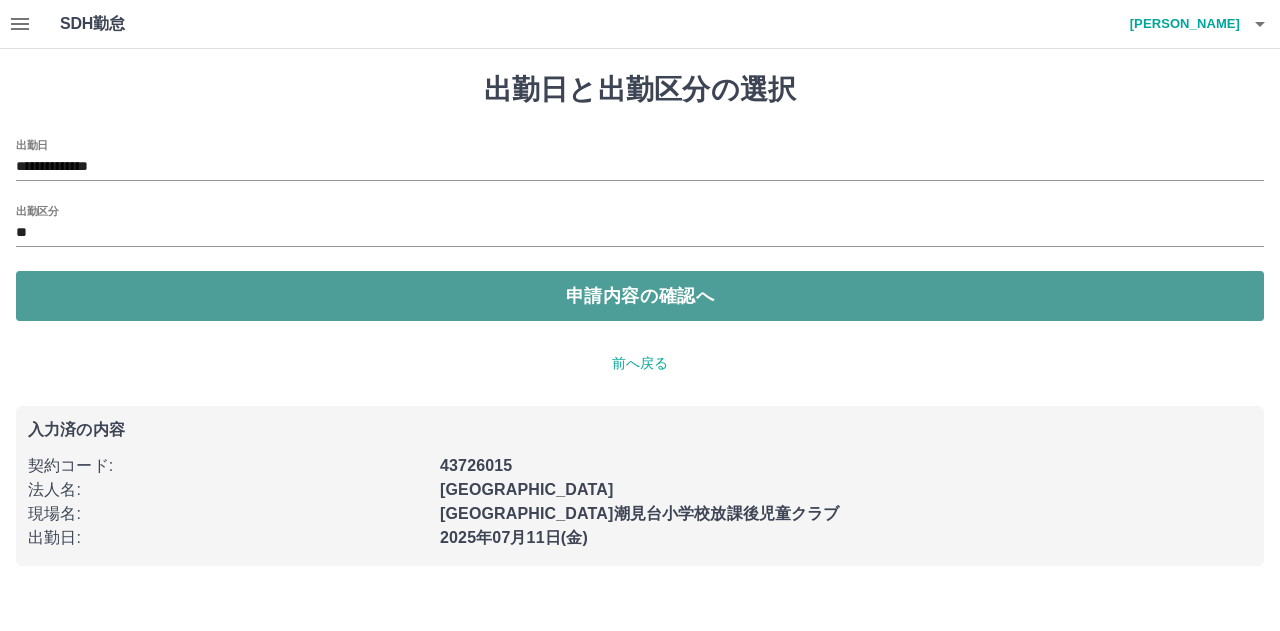 click on "申請内容の確認へ" at bounding box center (640, 296) 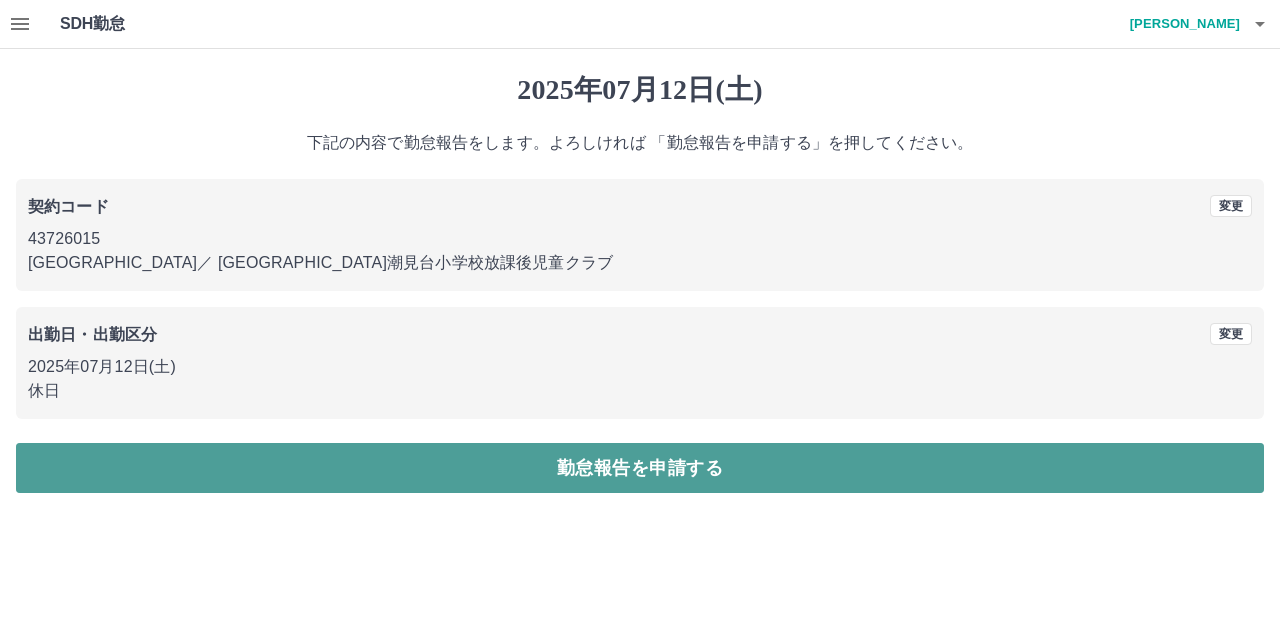 click on "勤怠報告を申請する" at bounding box center (640, 468) 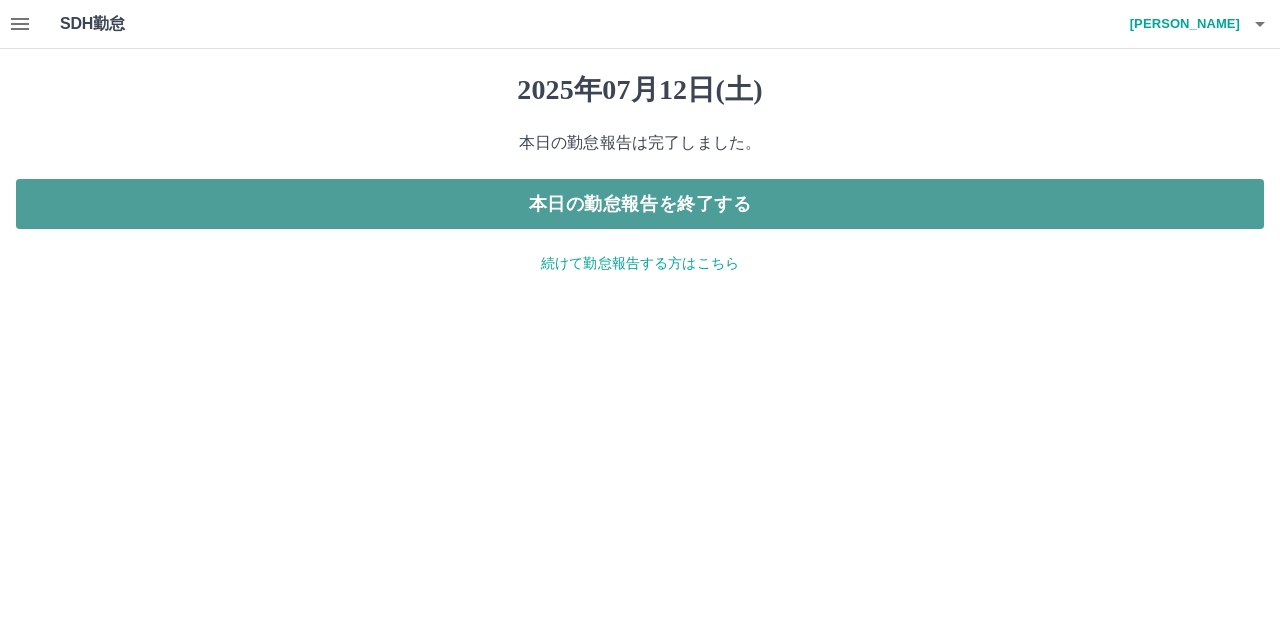 click on "本日の勤怠報告を終了する" at bounding box center (640, 204) 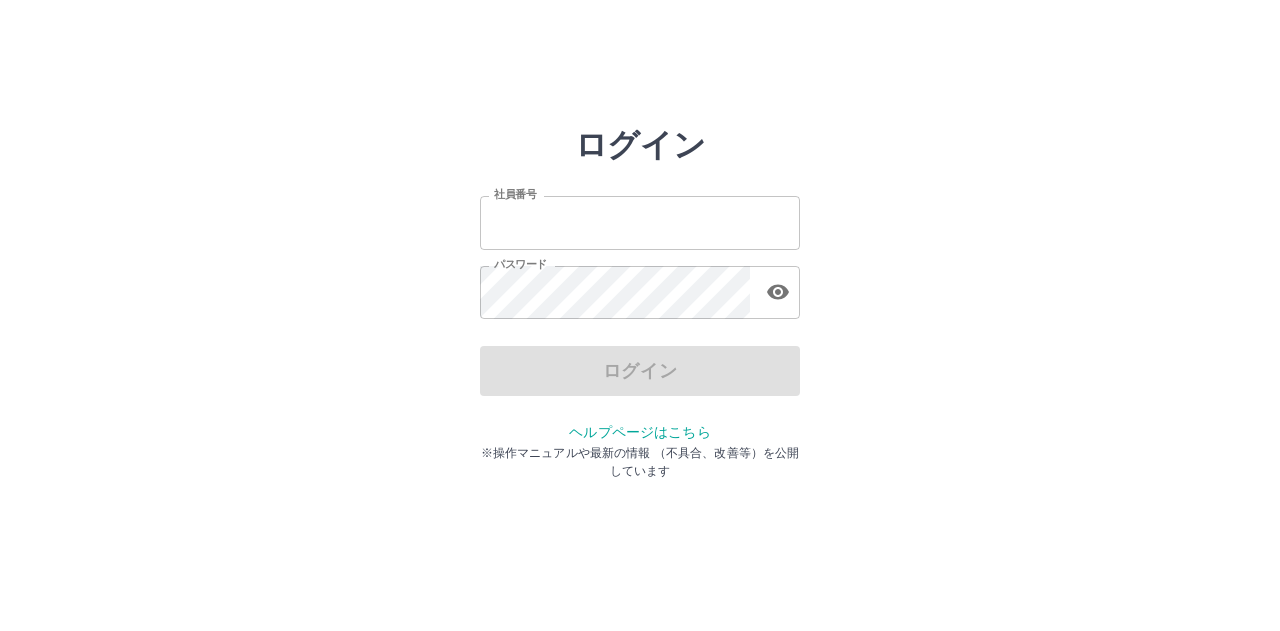 scroll, scrollTop: 0, scrollLeft: 0, axis: both 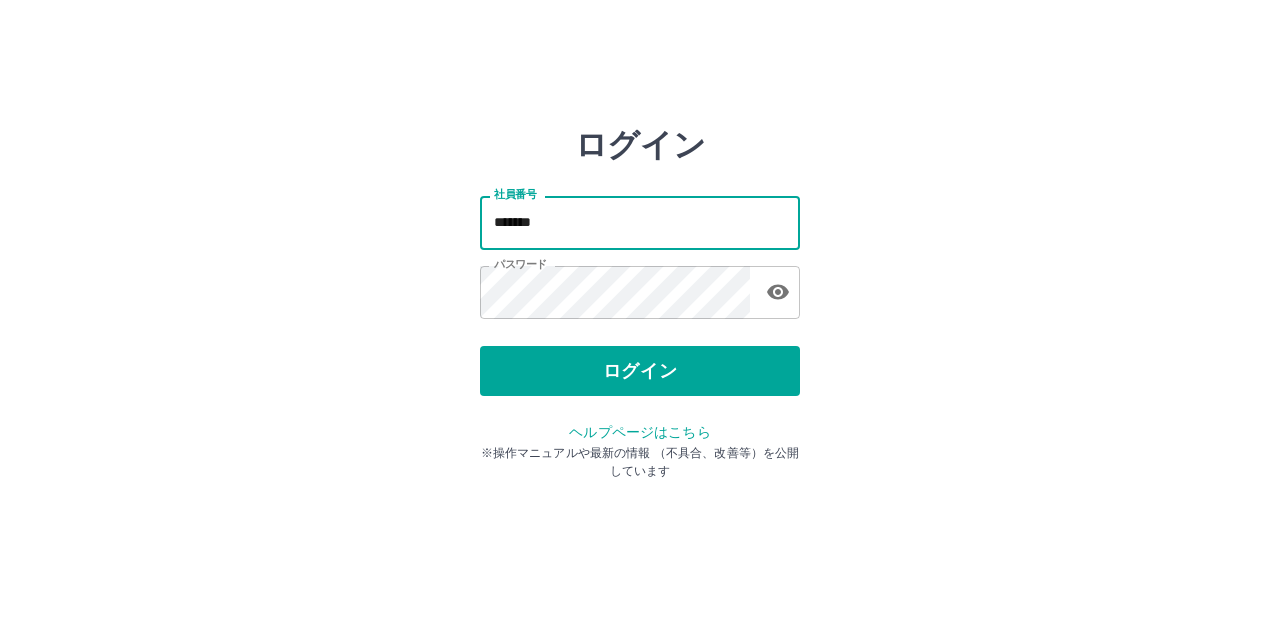 click on "*******" at bounding box center (640, 222) 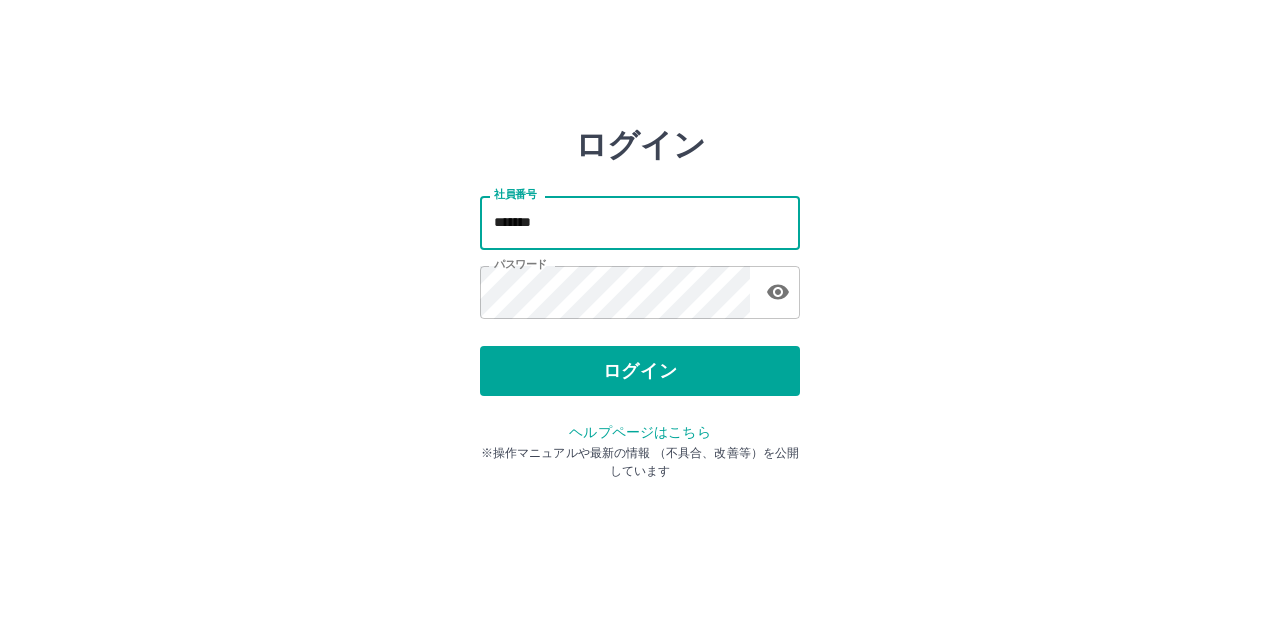 type on "*******" 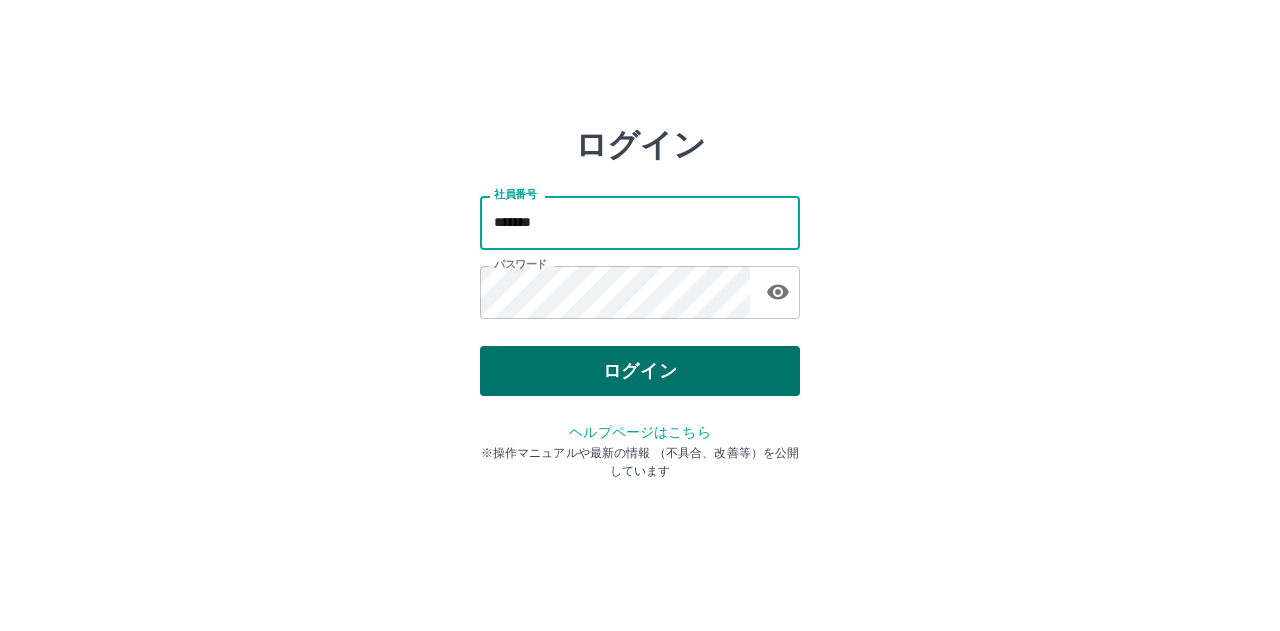 click on "ログイン" at bounding box center [640, 371] 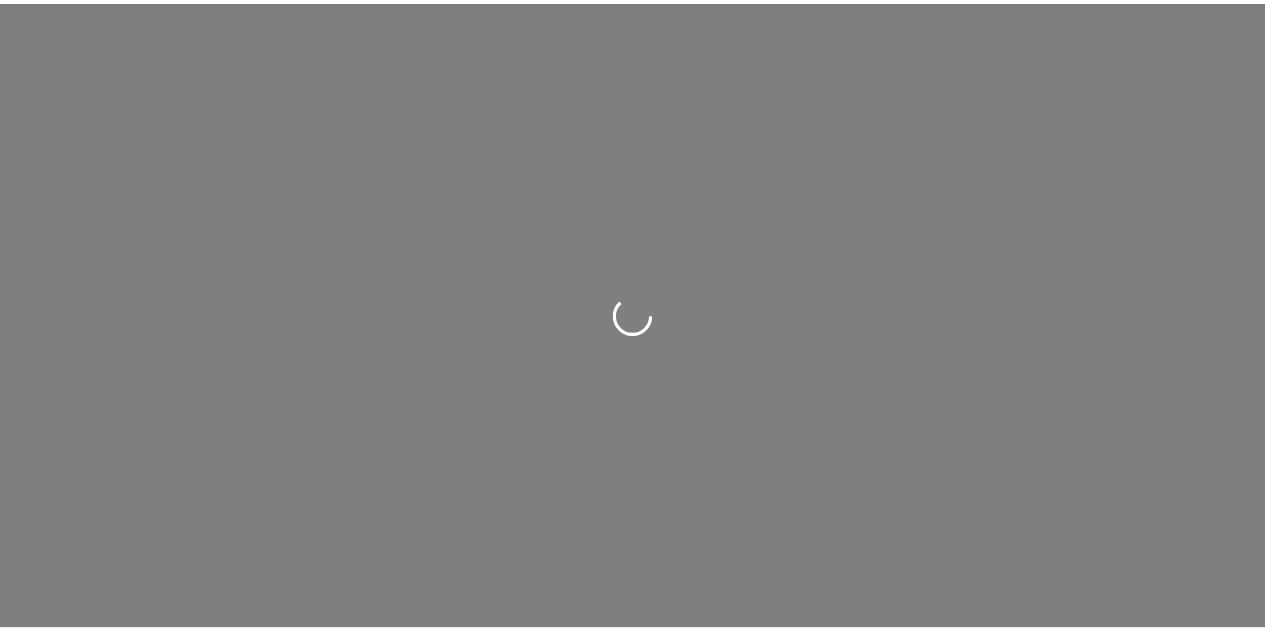scroll, scrollTop: 0, scrollLeft: 0, axis: both 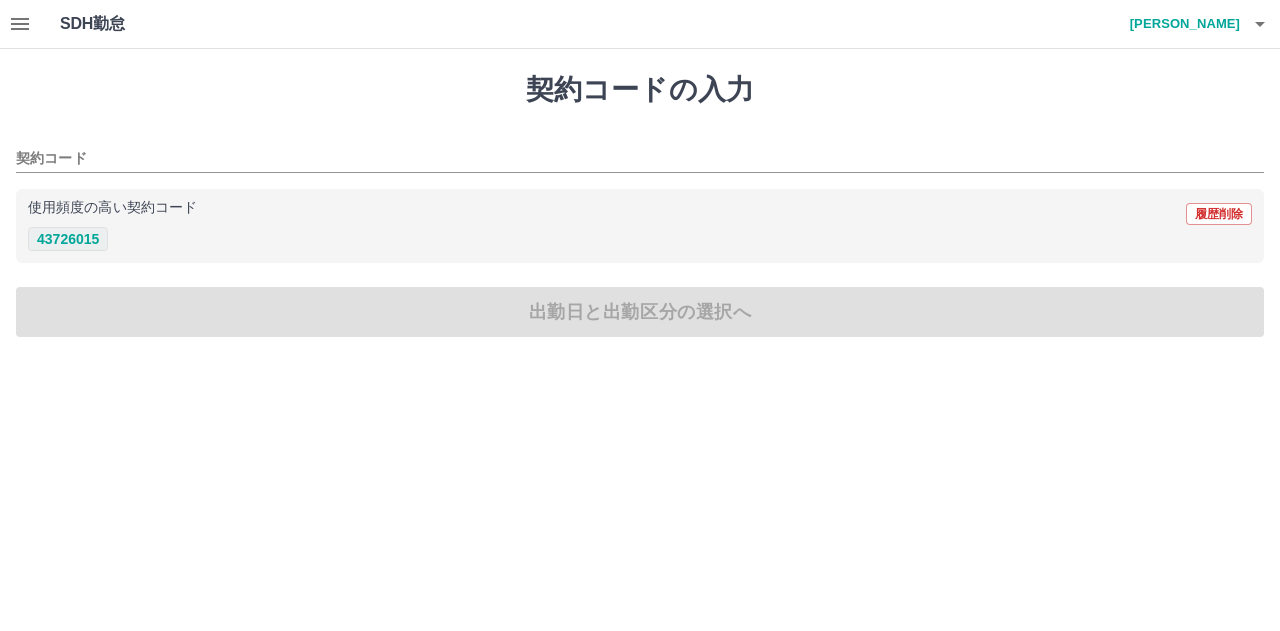 click on "43726015" at bounding box center [68, 239] 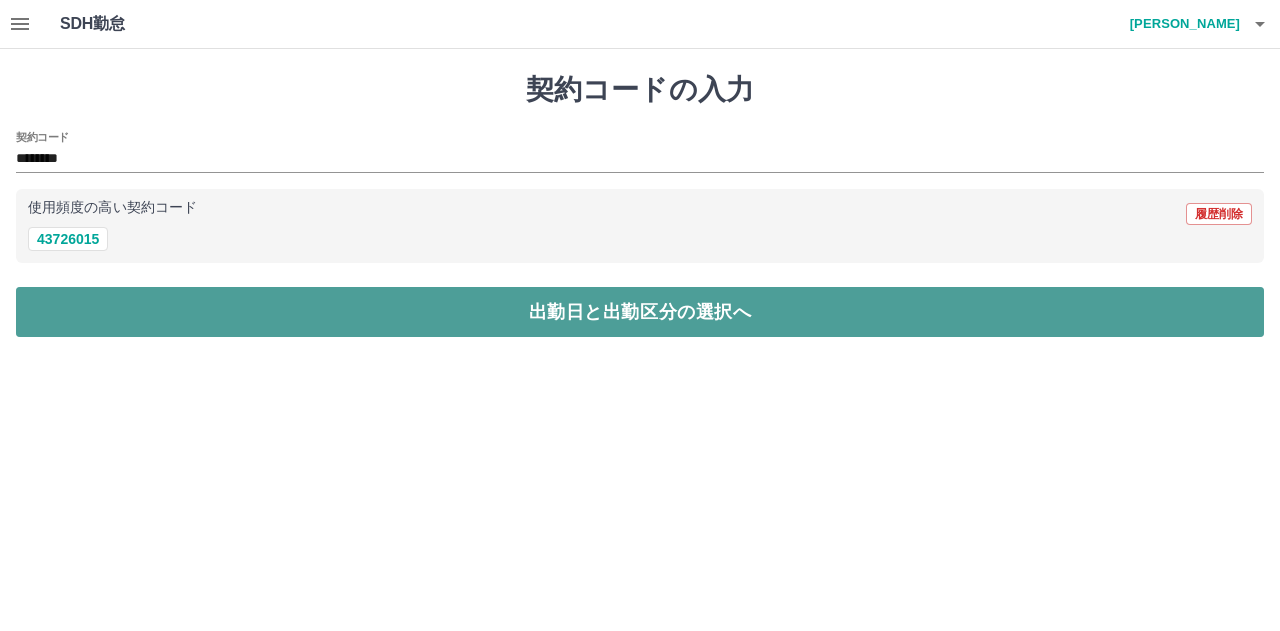 click on "出勤日と出勤区分の選択へ" at bounding box center [640, 312] 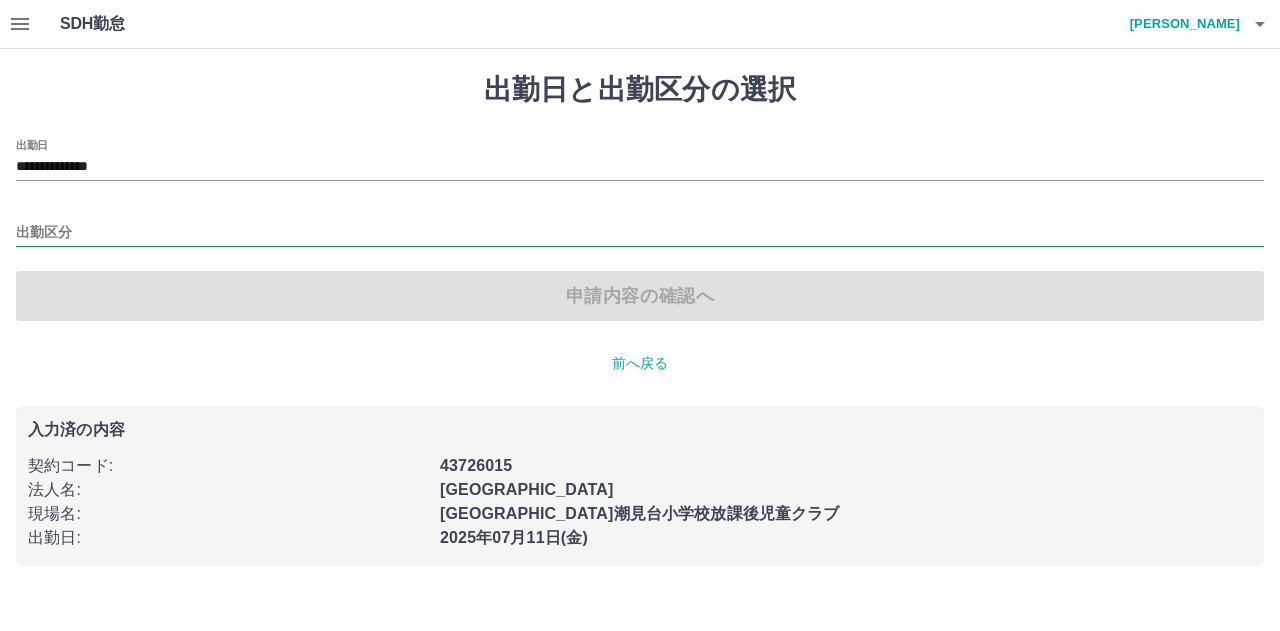 click on "出勤区分" at bounding box center [640, 233] 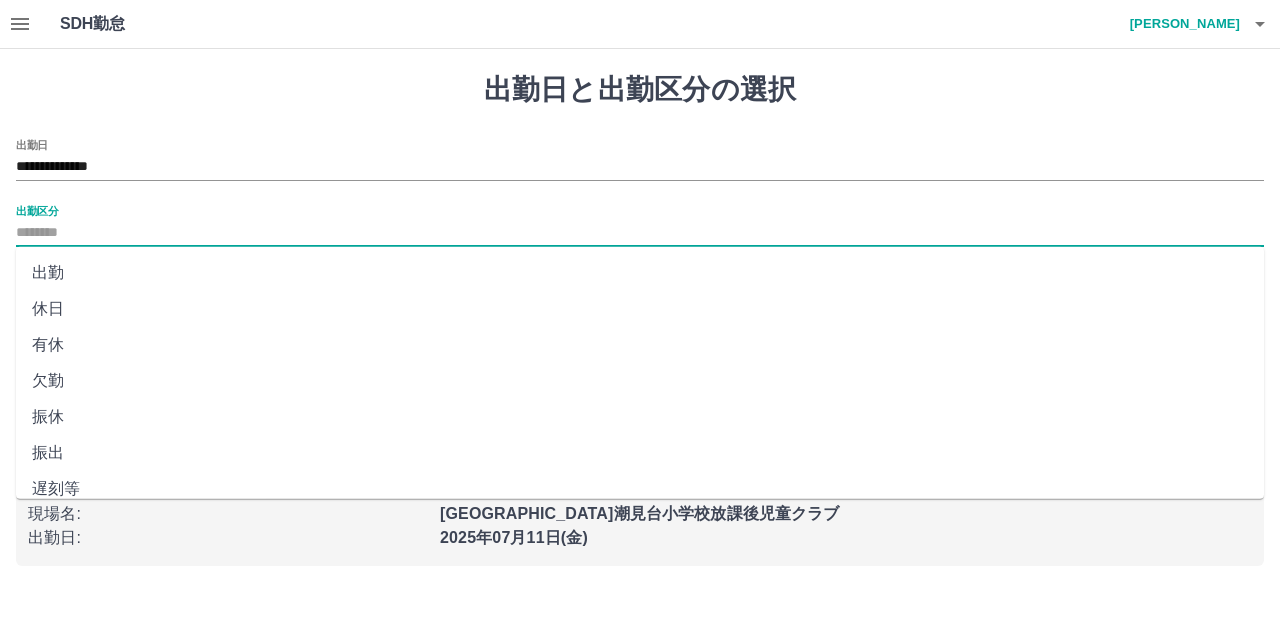 click on "出勤" at bounding box center (640, 273) 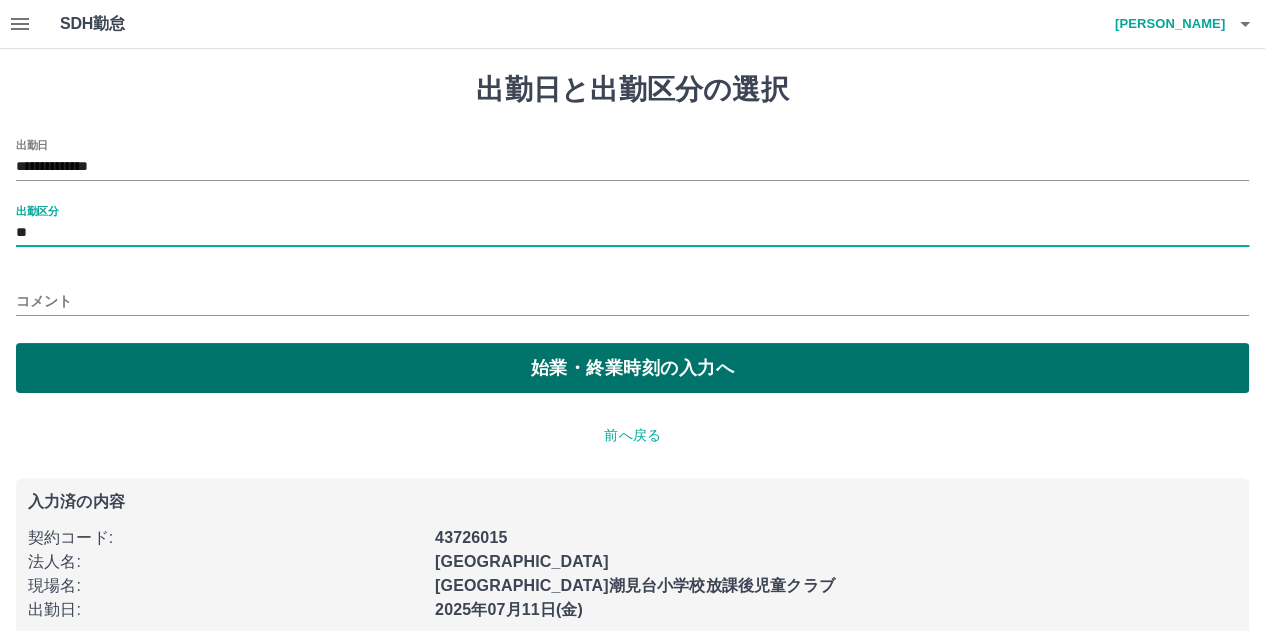 click on "始業・終業時刻の入力へ" at bounding box center [632, 368] 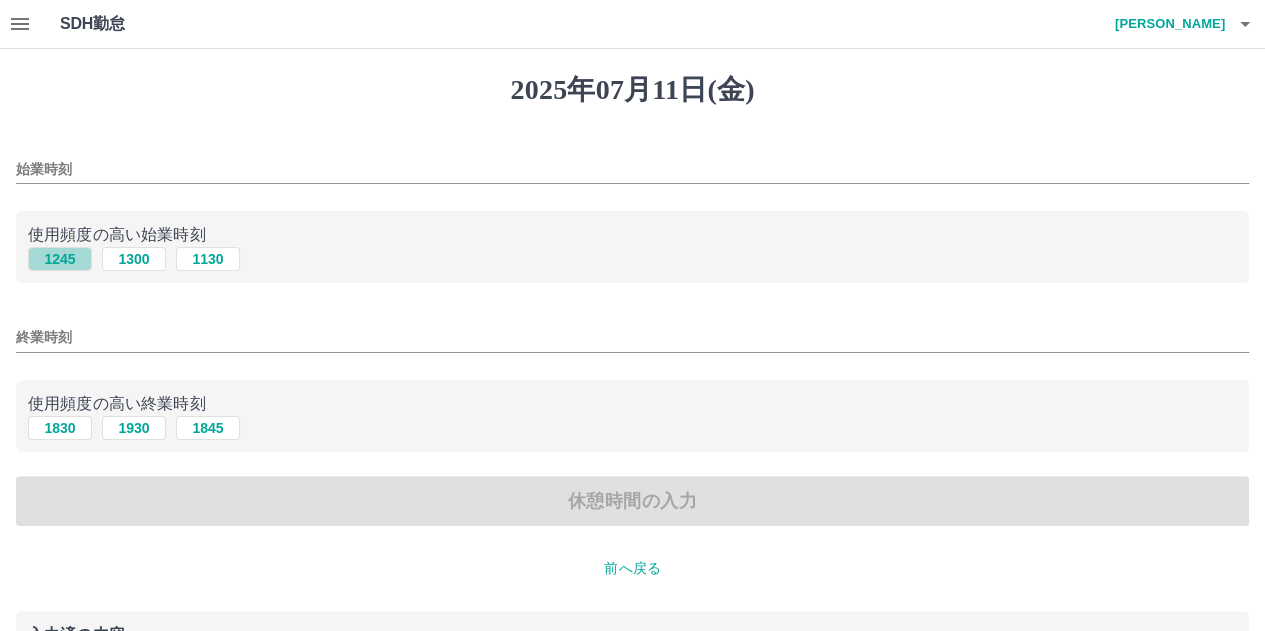 click on "1245" at bounding box center (60, 259) 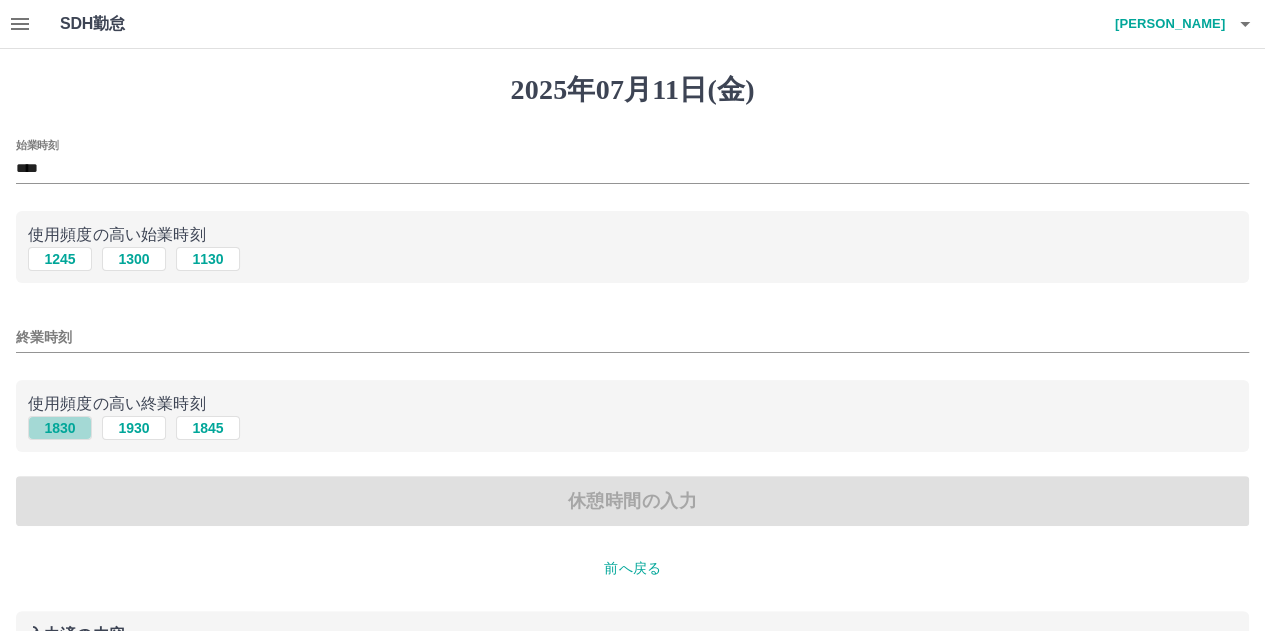 click on "1830" at bounding box center [60, 428] 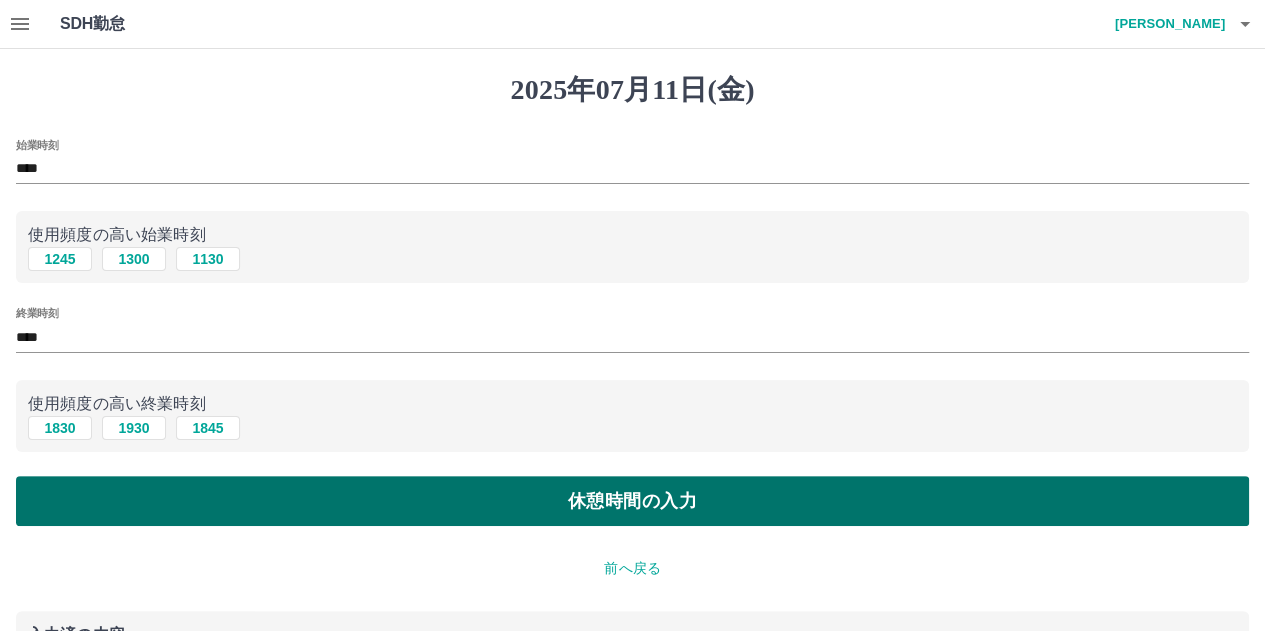 click on "休憩時間の入力" at bounding box center (632, 501) 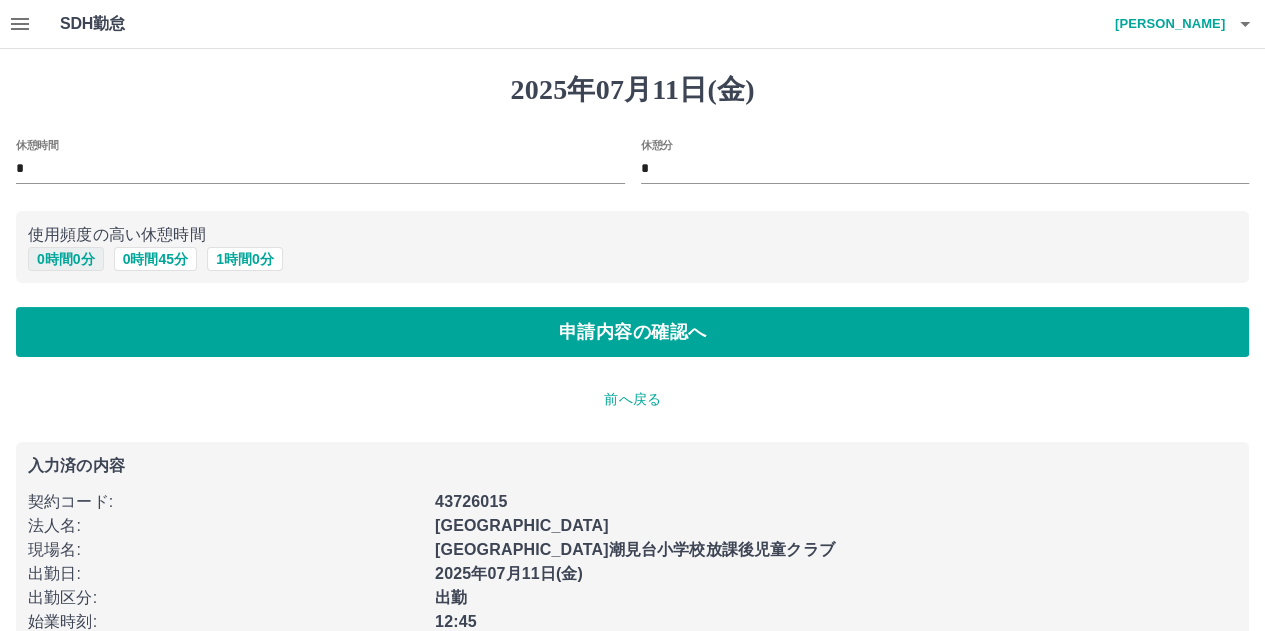 click on "0 時間 0 分" at bounding box center [66, 259] 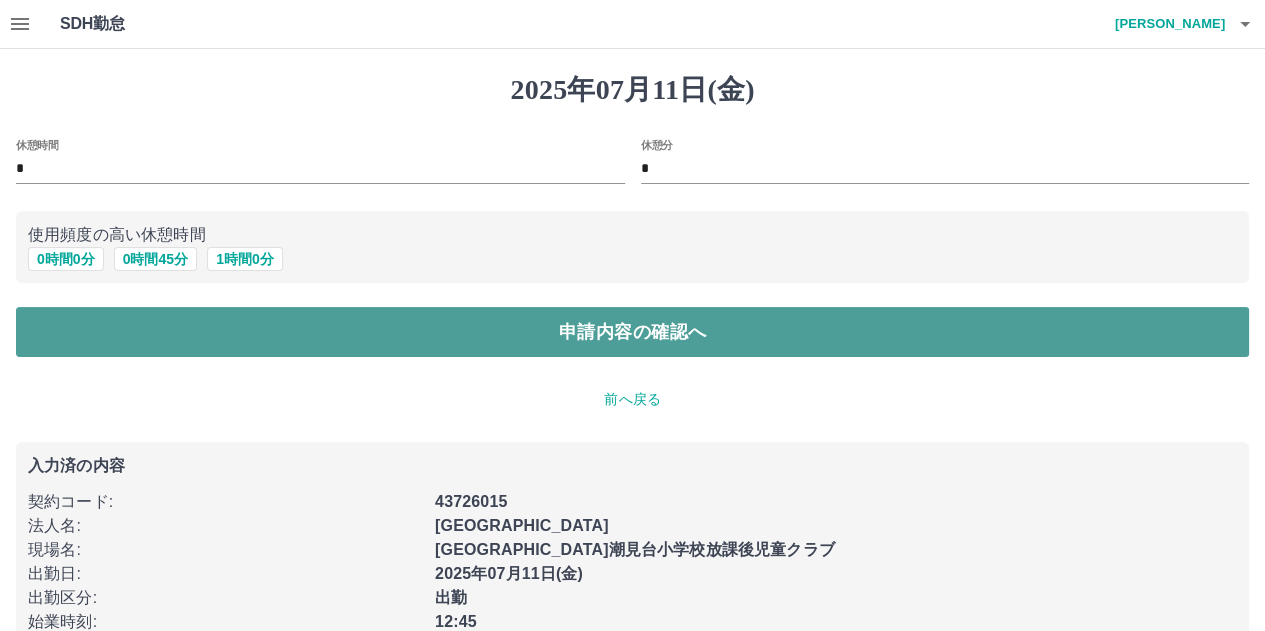click on "申請内容の確認へ" at bounding box center [632, 332] 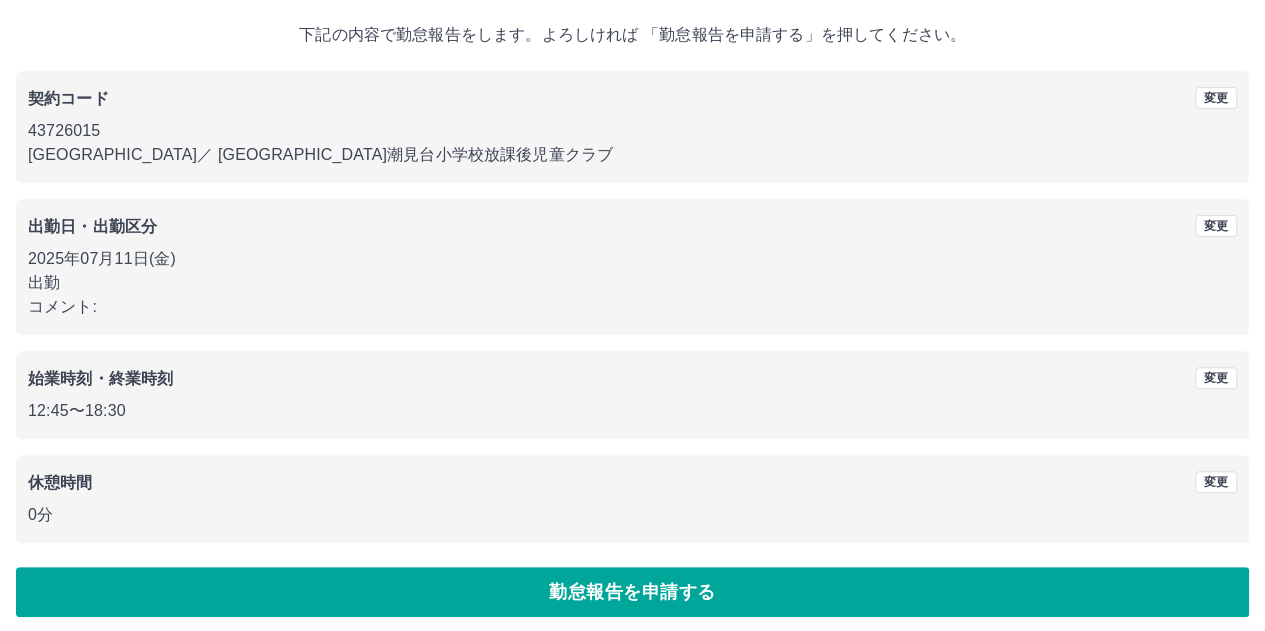 scroll, scrollTop: 116, scrollLeft: 0, axis: vertical 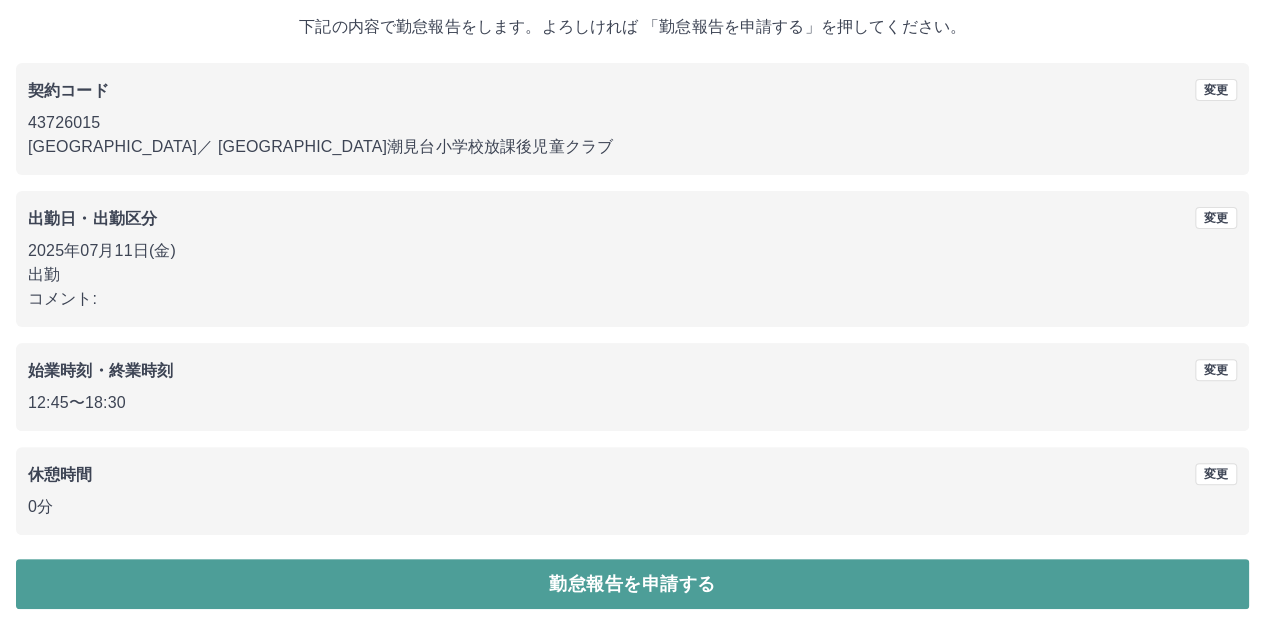 click on "勤怠報告を申請する" at bounding box center [632, 584] 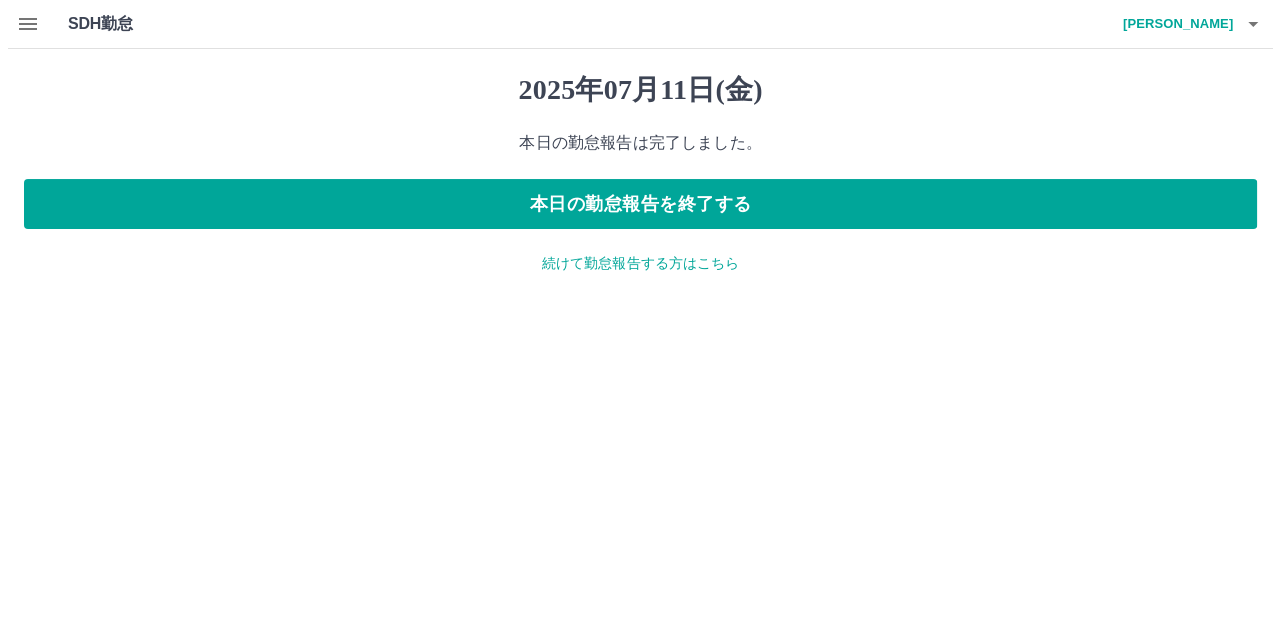 scroll, scrollTop: 0, scrollLeft: 0, axis: both 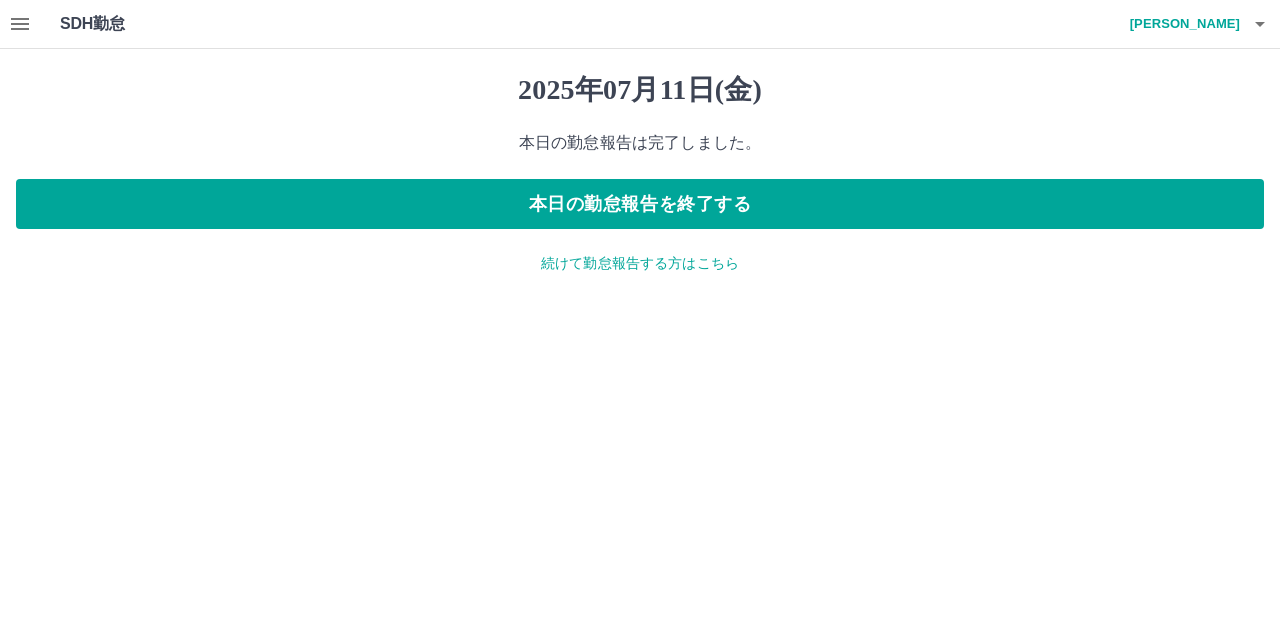 click on "続けて勤怠報告する方はこちら" at bounding box center (640, 263) 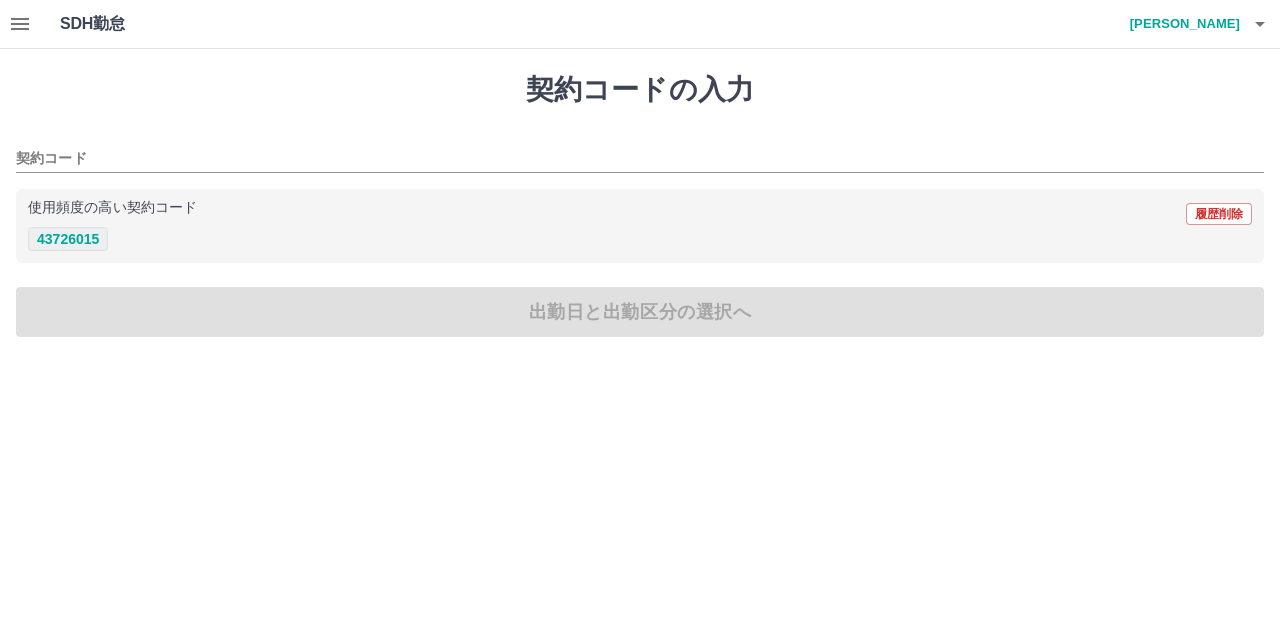 click on "43726015" at bounding box center [68, 239] 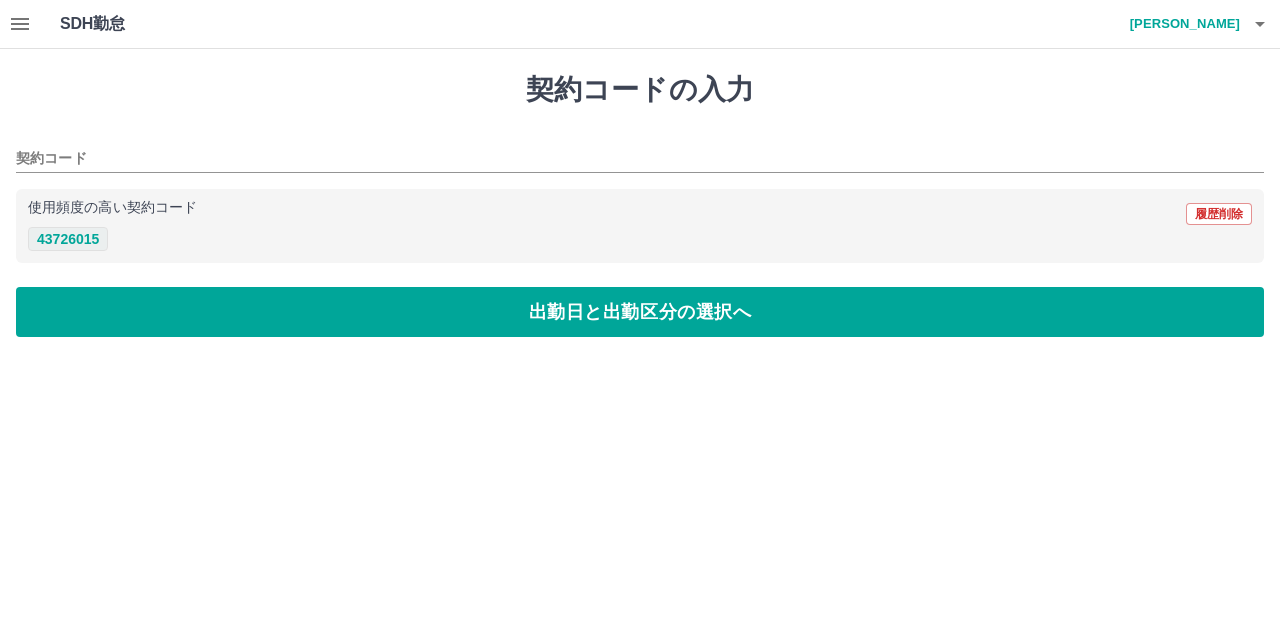 type on "********" 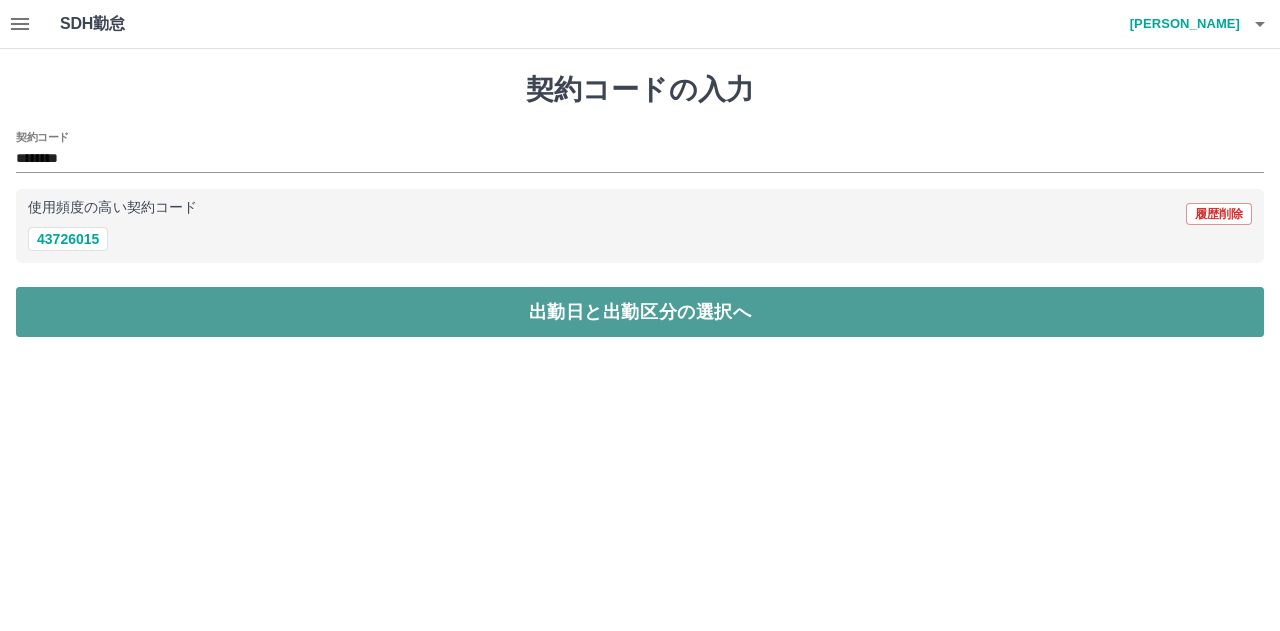 click on "出勤日と出勤区分の選択へ" at bounding box center [640, 312] 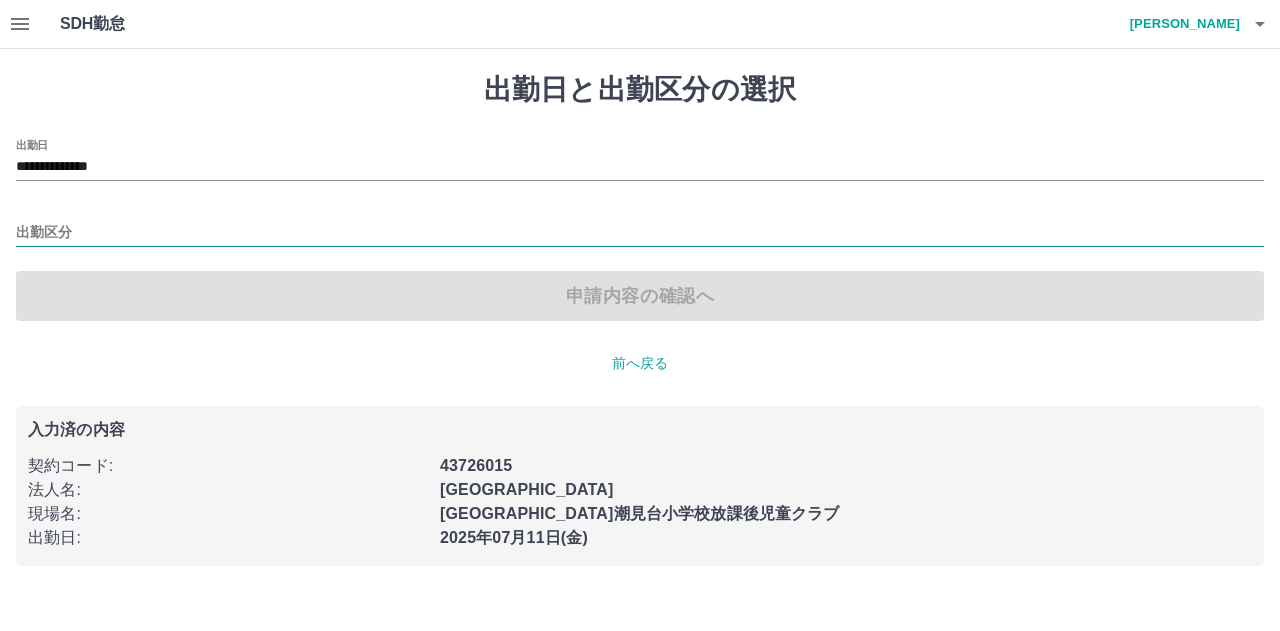 click on "出勤区分" at bounding box center (640, 233) 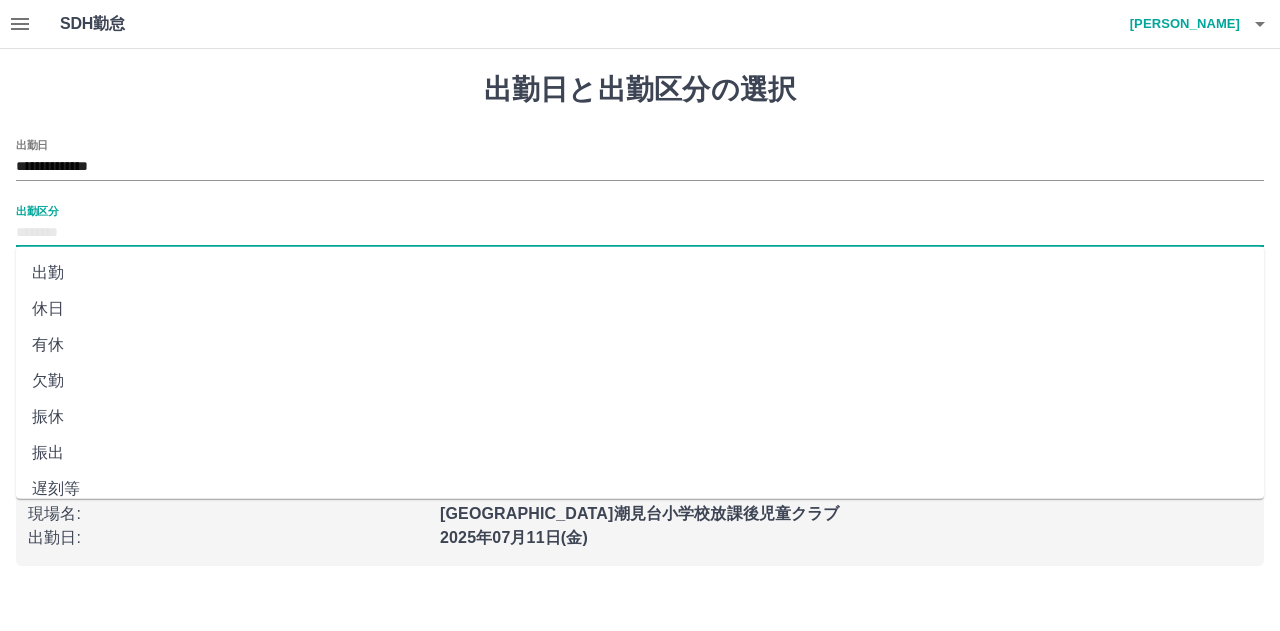 click on "休日" at bounding box center (640, 309) 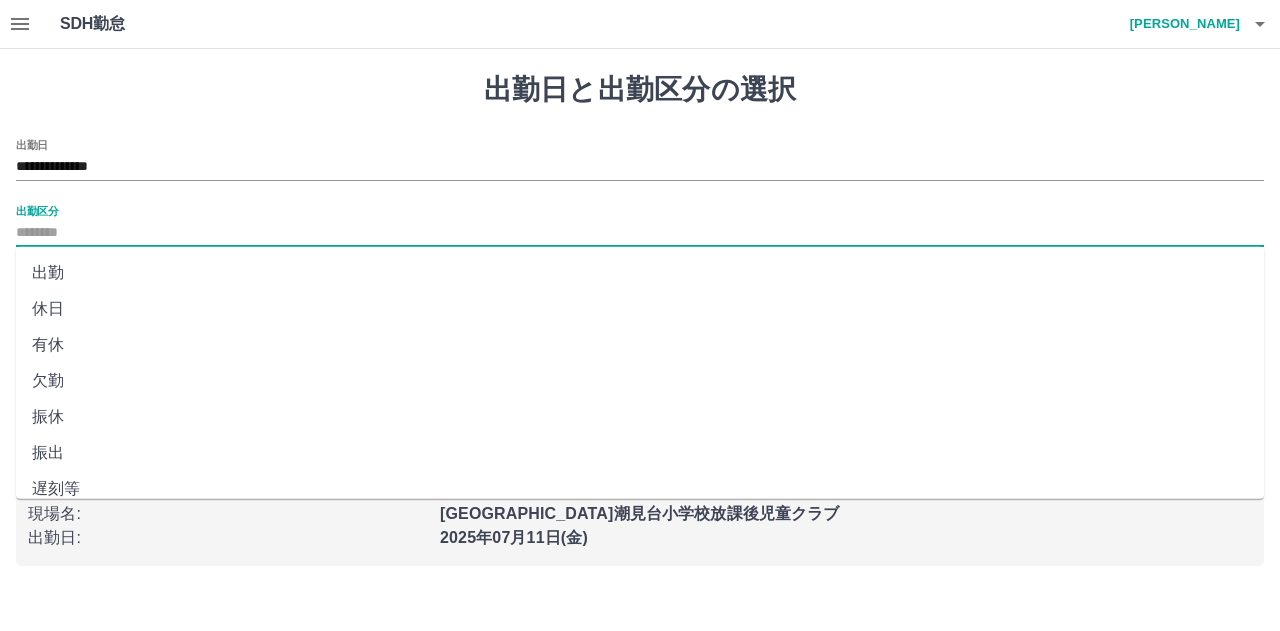 type on "**" 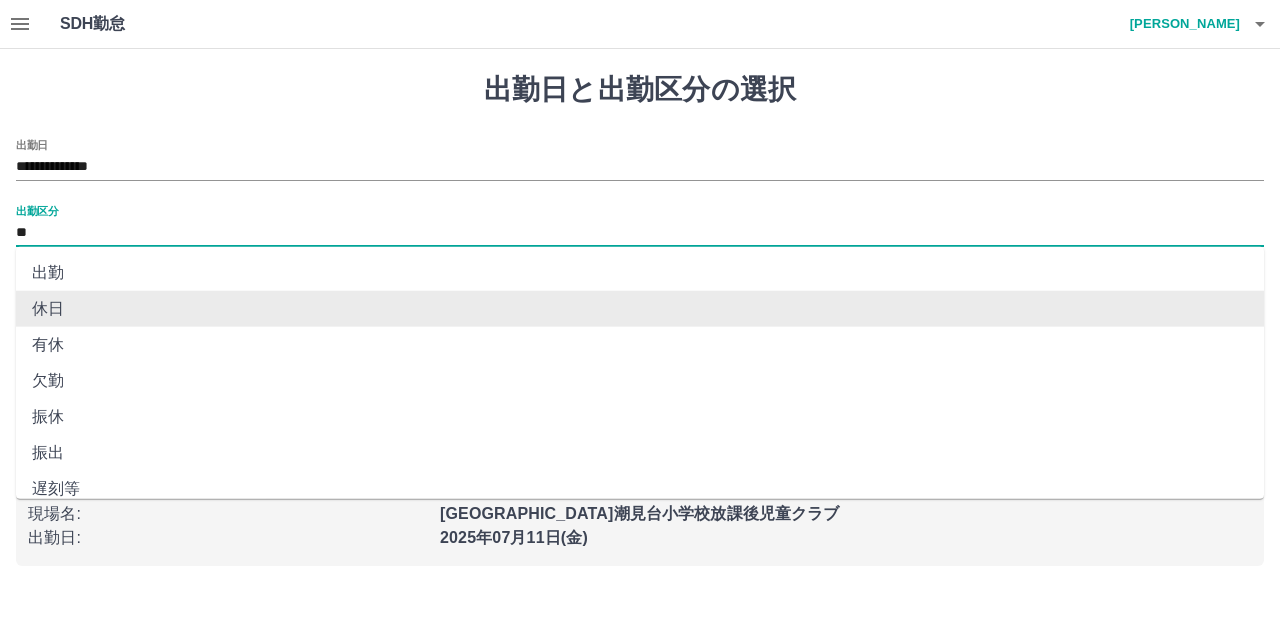 click on "**" at bounding box center (640, 233) 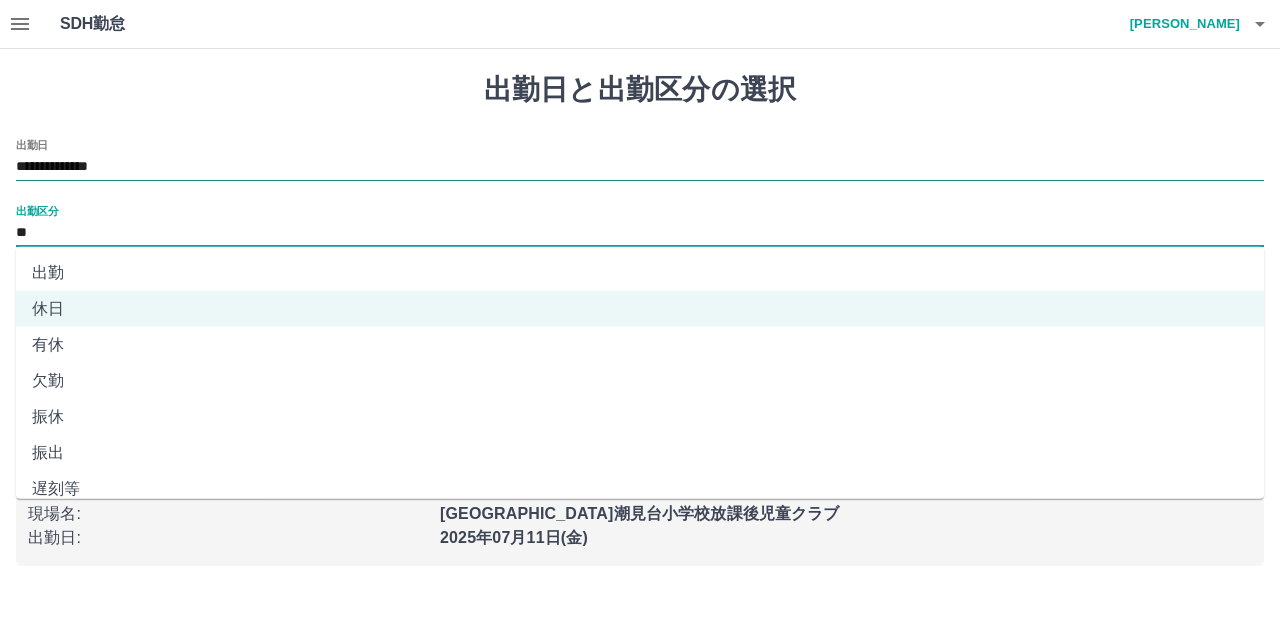 click on "**********" at bounding box center (640, 167) 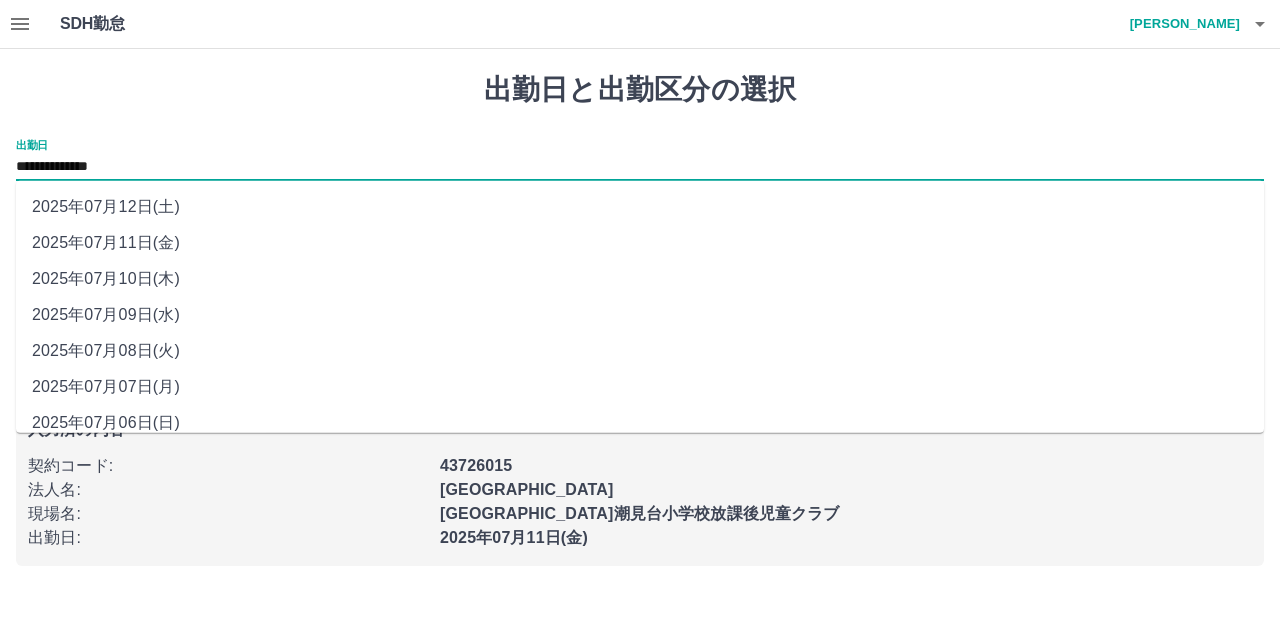 click on "2025年07月12日(土)" at bounding box center (640, 207) 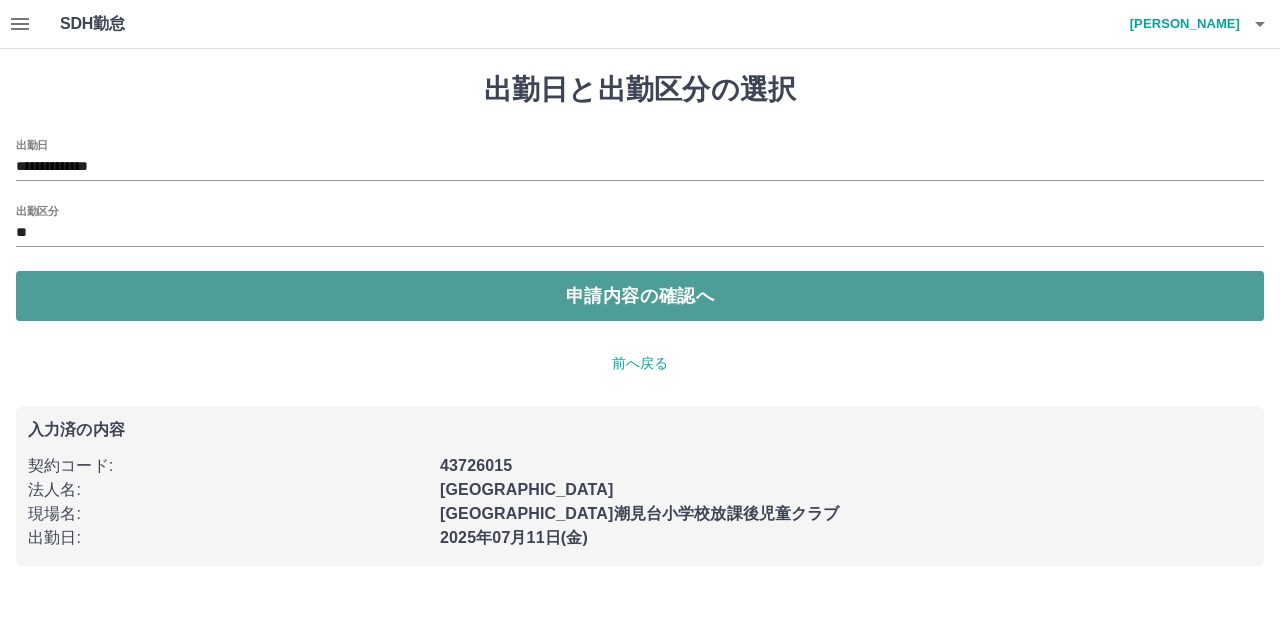 click on "申請内容の確認へ" at bounding box center [640, 296] 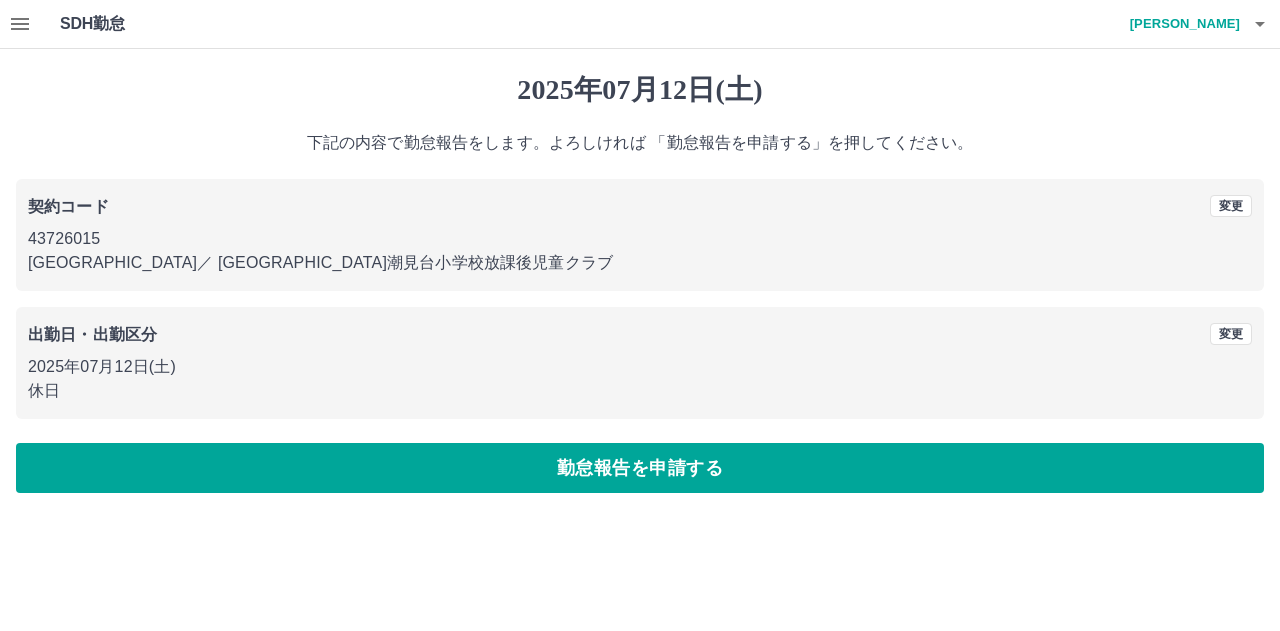 click on "勤怠報告を申請する" at bounding box center [640, 468] 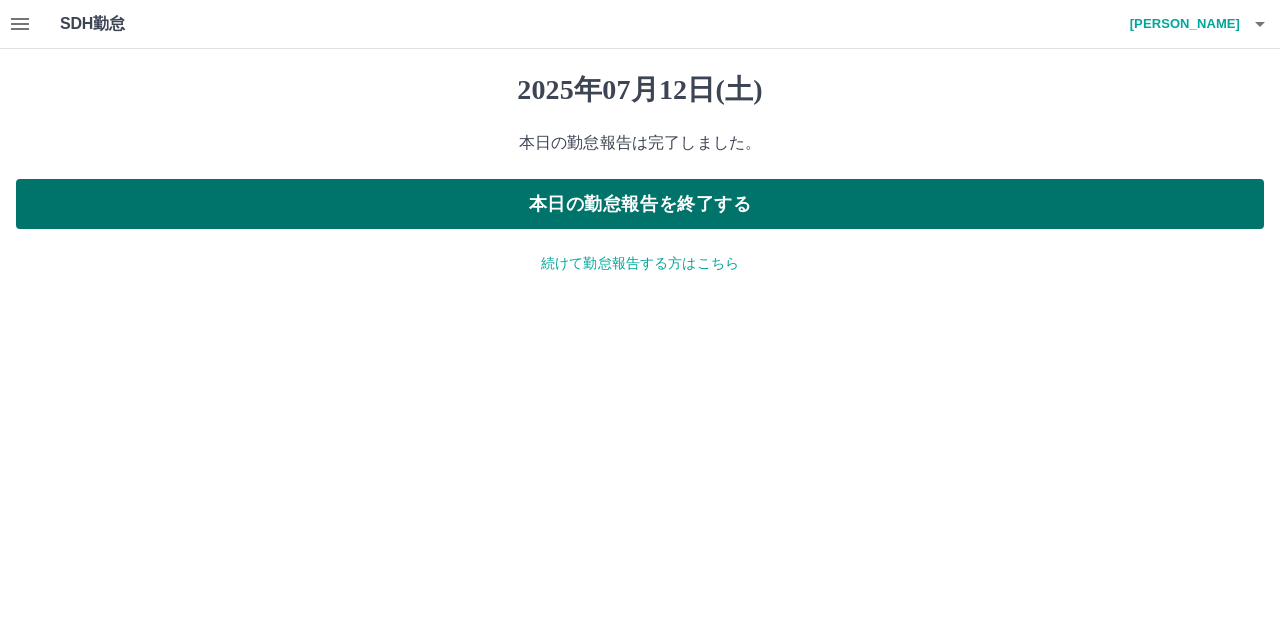 click on "本日の勤怠報告を終了する" at bounding box center (640, 204) 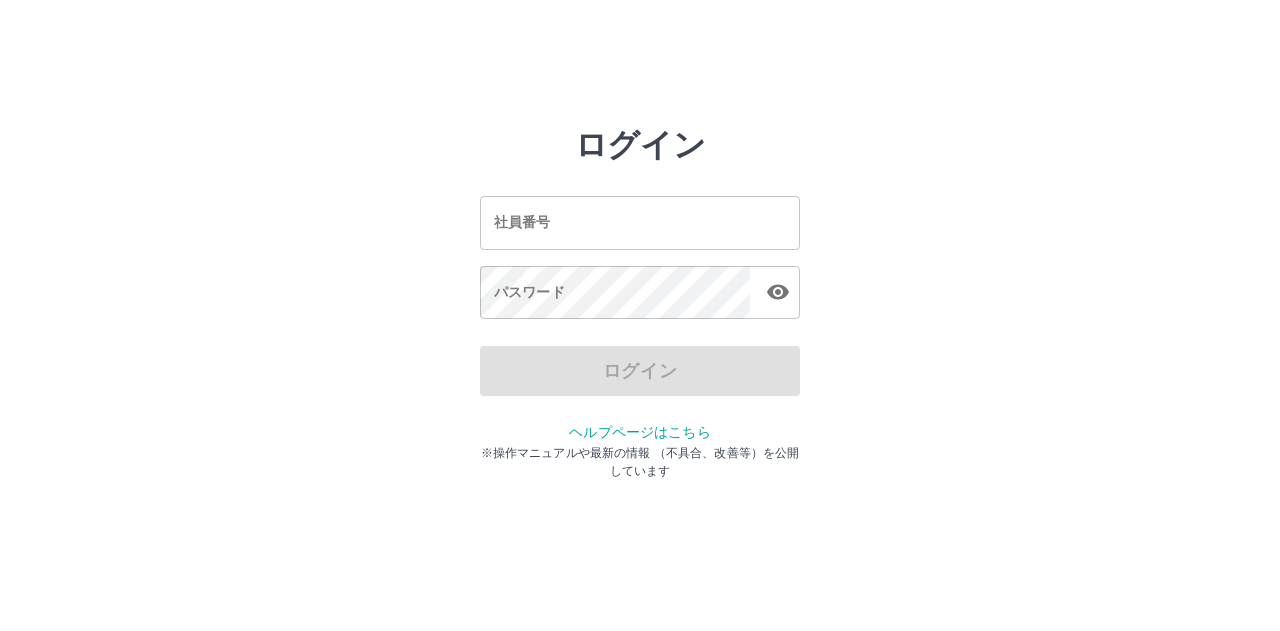 scroll, scrollTop: 0, scrollLeft: 0, axis: both 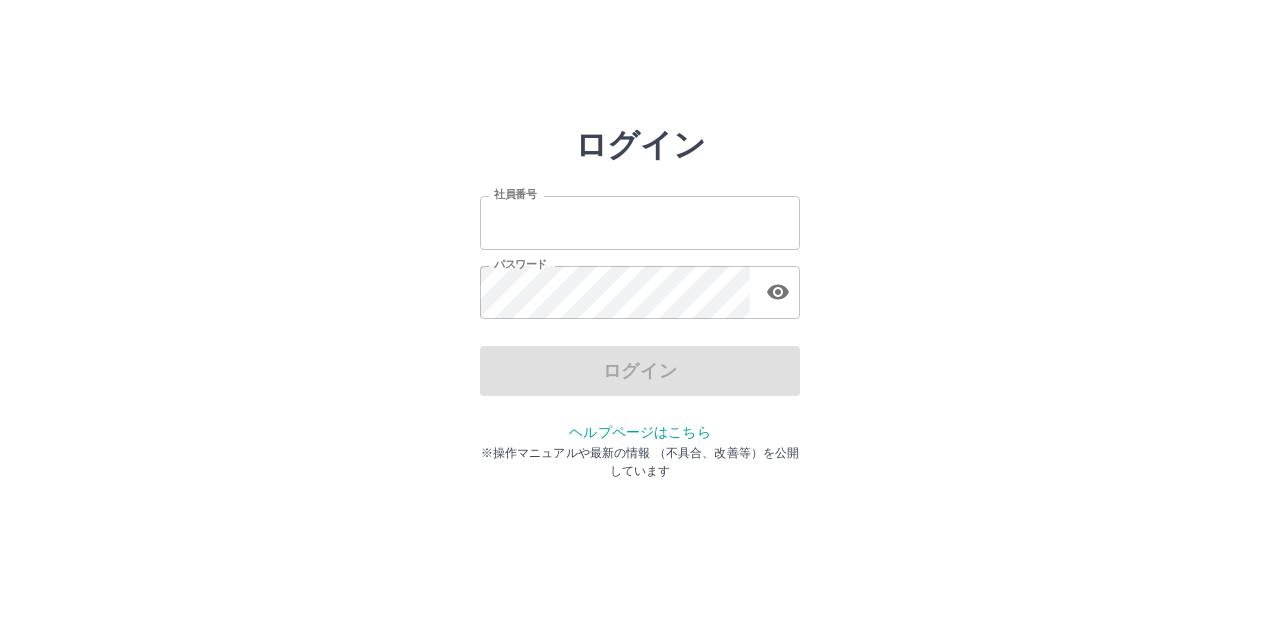 type on "*******" 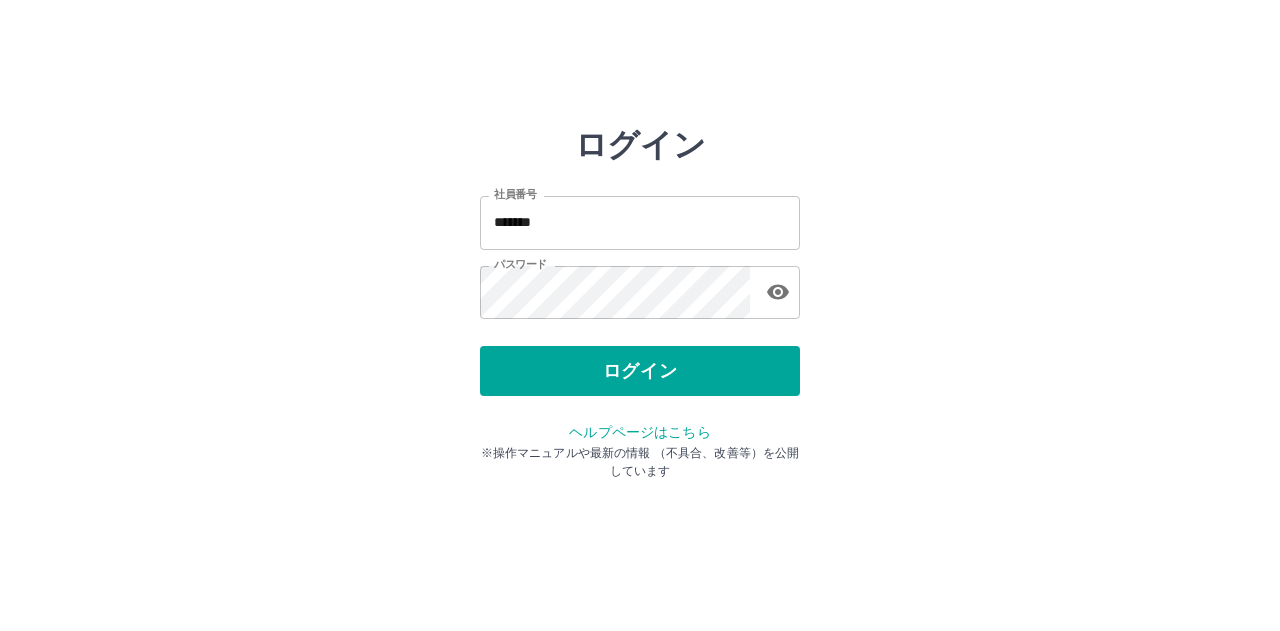 click on "ログイン" at bounding box center [640, 371] 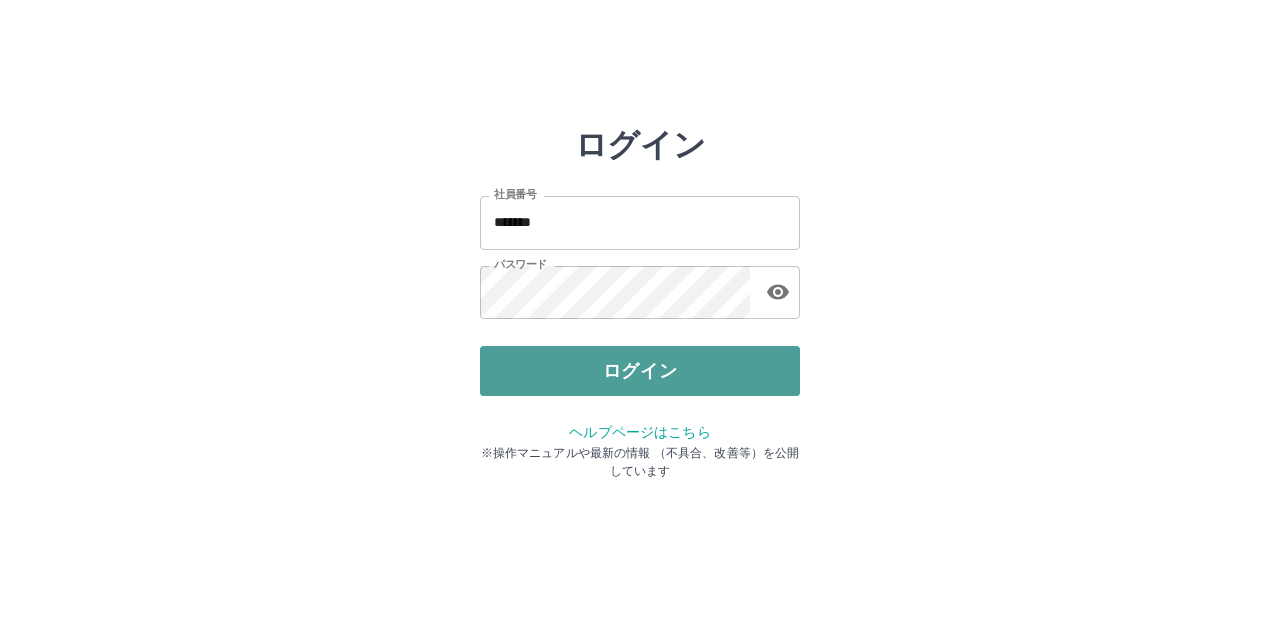 click on "ログイン" at bounding box center (640, 371) 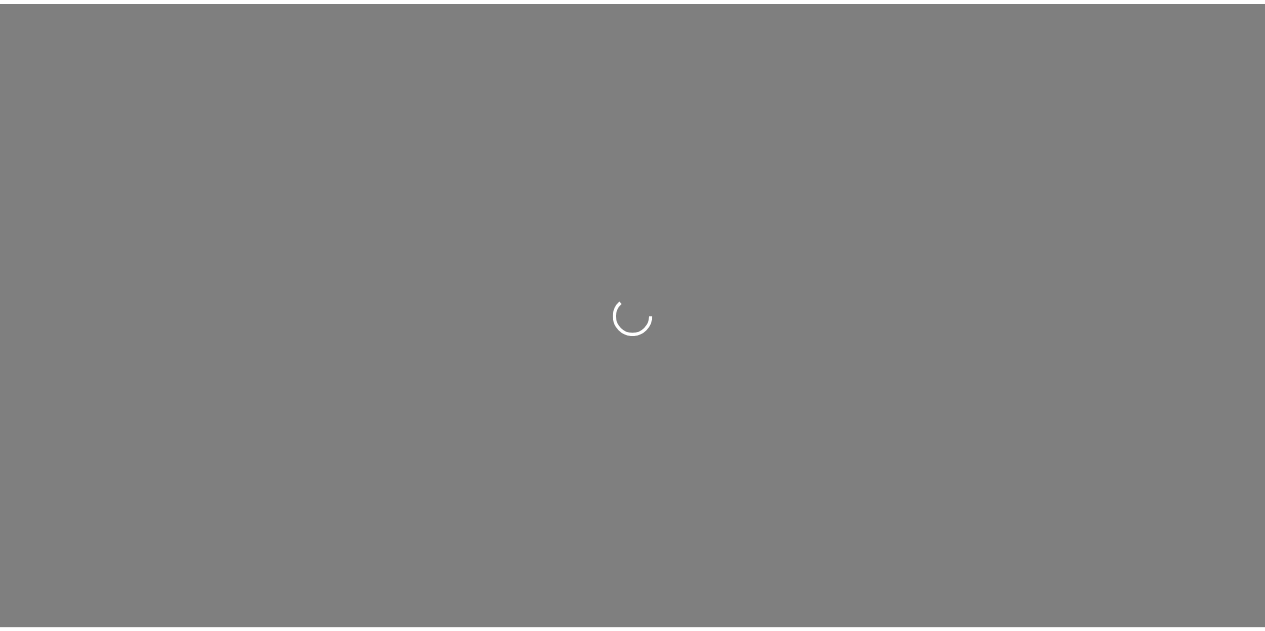 scroll, scrollTop: 0, scrollLeft: 0, axis: both 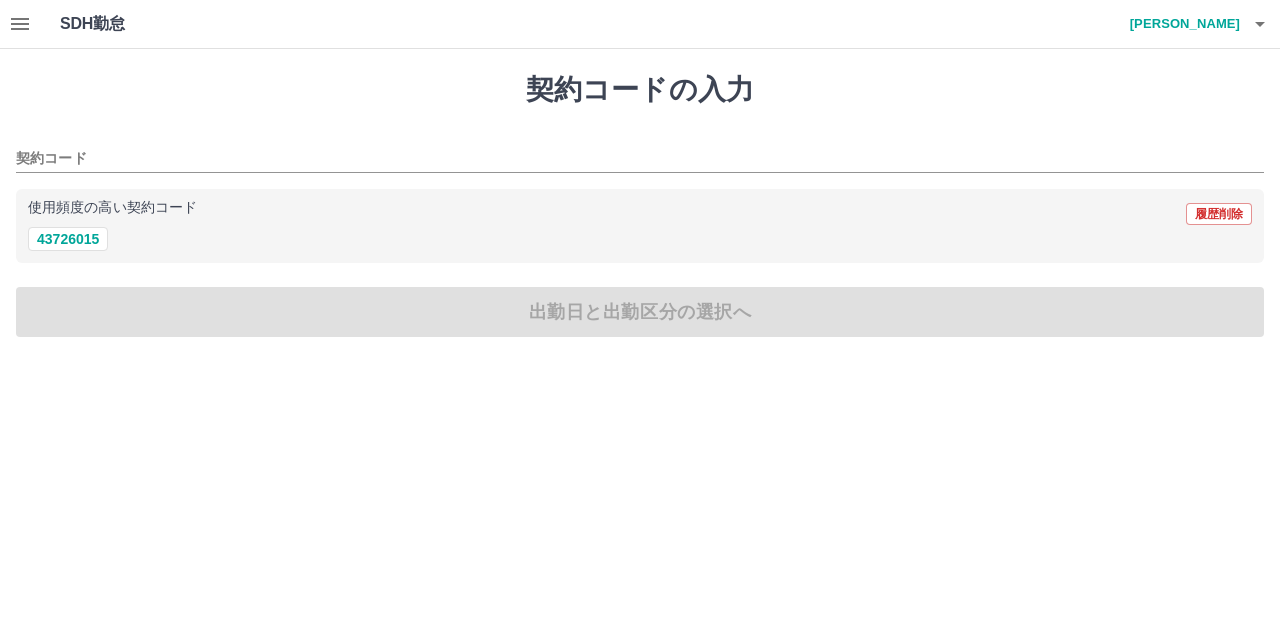 click on "契約コードの入力 契約コード 使用頻度の高い契約コード 履歴削除 43726015 出勤日と出勤区分の選択へ" at bounding box center (640, 205) 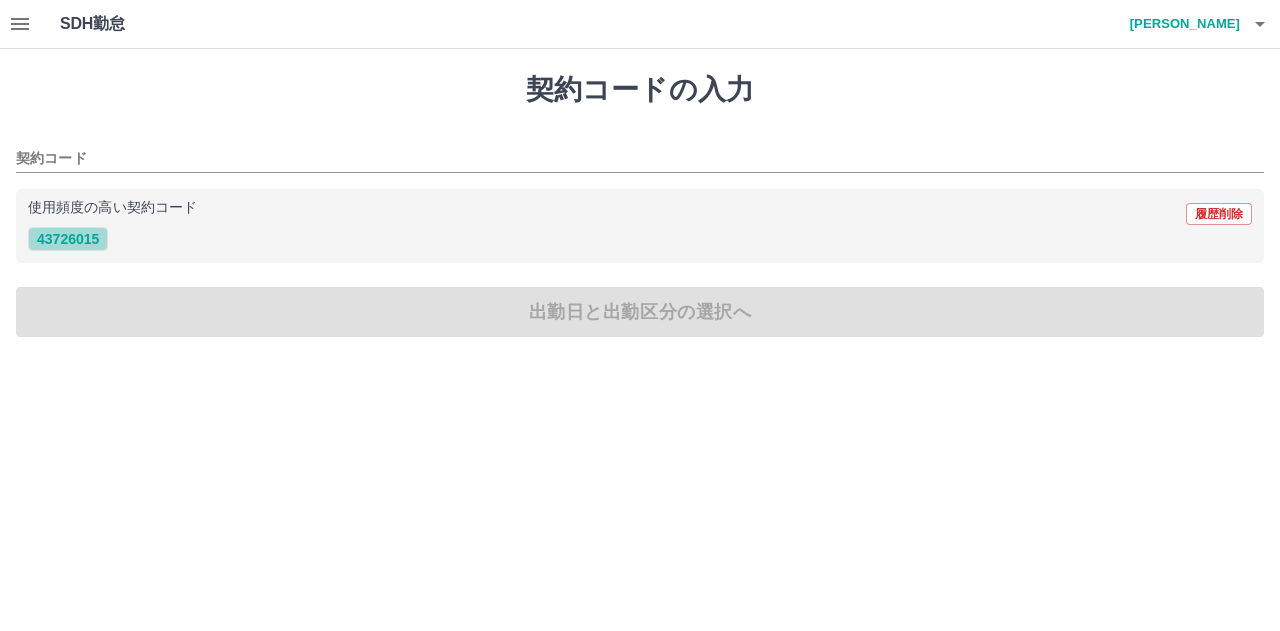 click on "43726015" at bounding box center [68, 239] 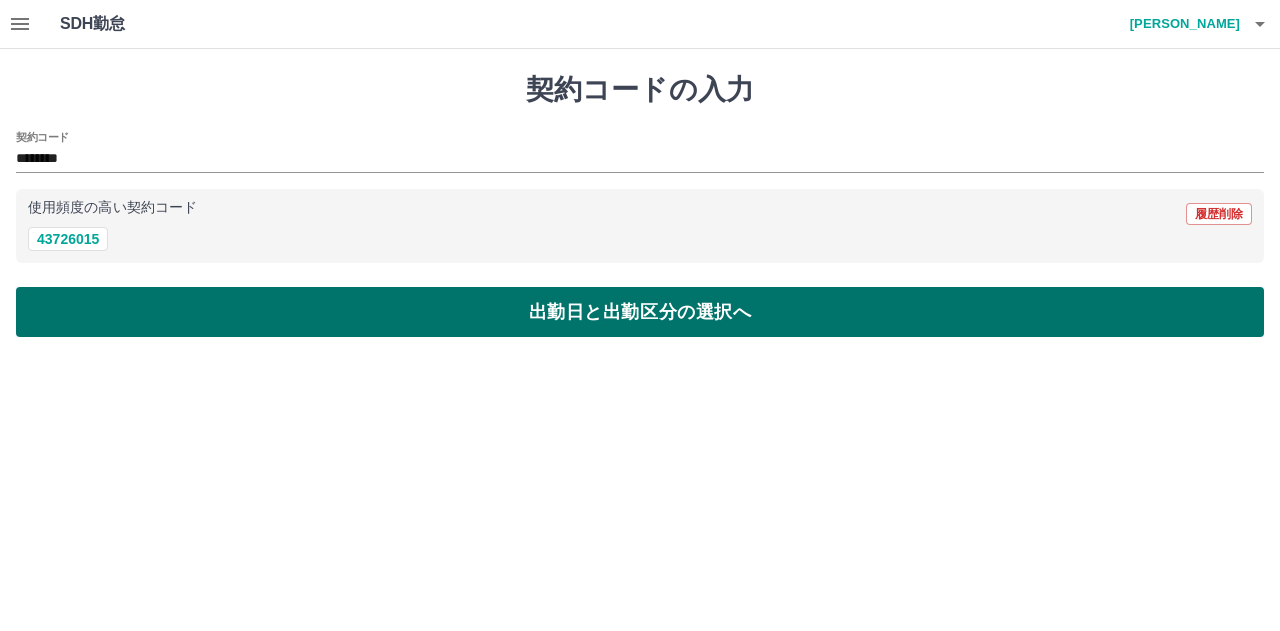 click on "出勤日と出勤区分の選択へ" at bounding box center [640, 312] 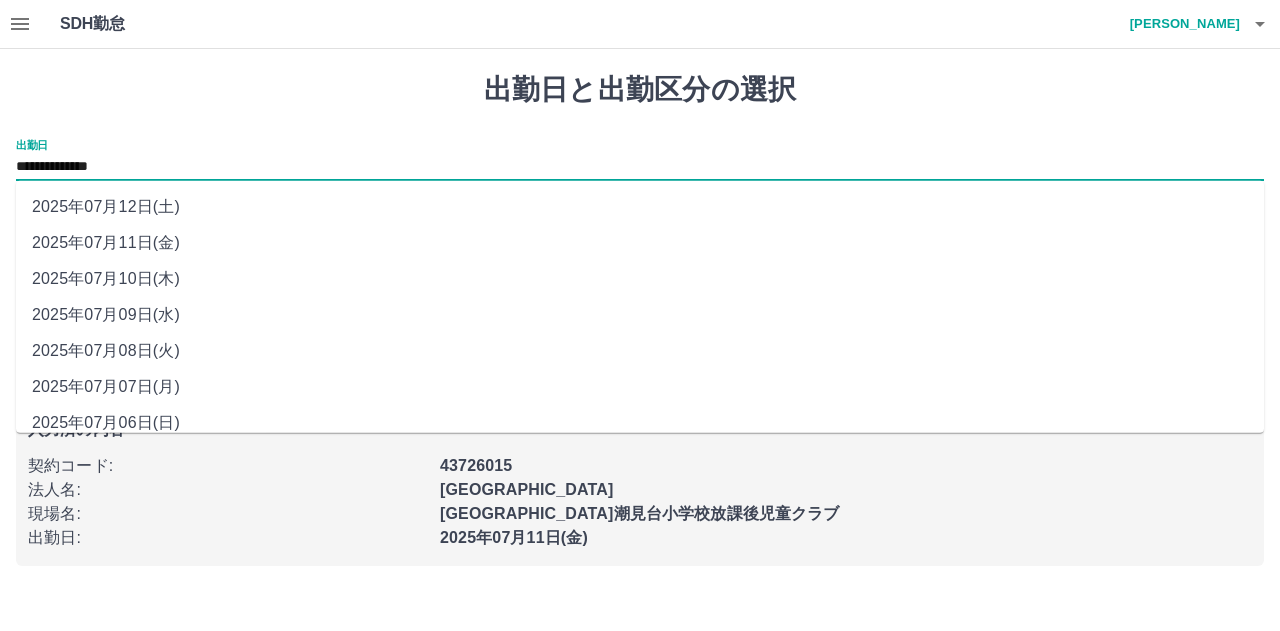 drag, startPoint x: 148, startPoint y: 165, endPoint x: 152, endPoint y: 179, distance: 14.56022 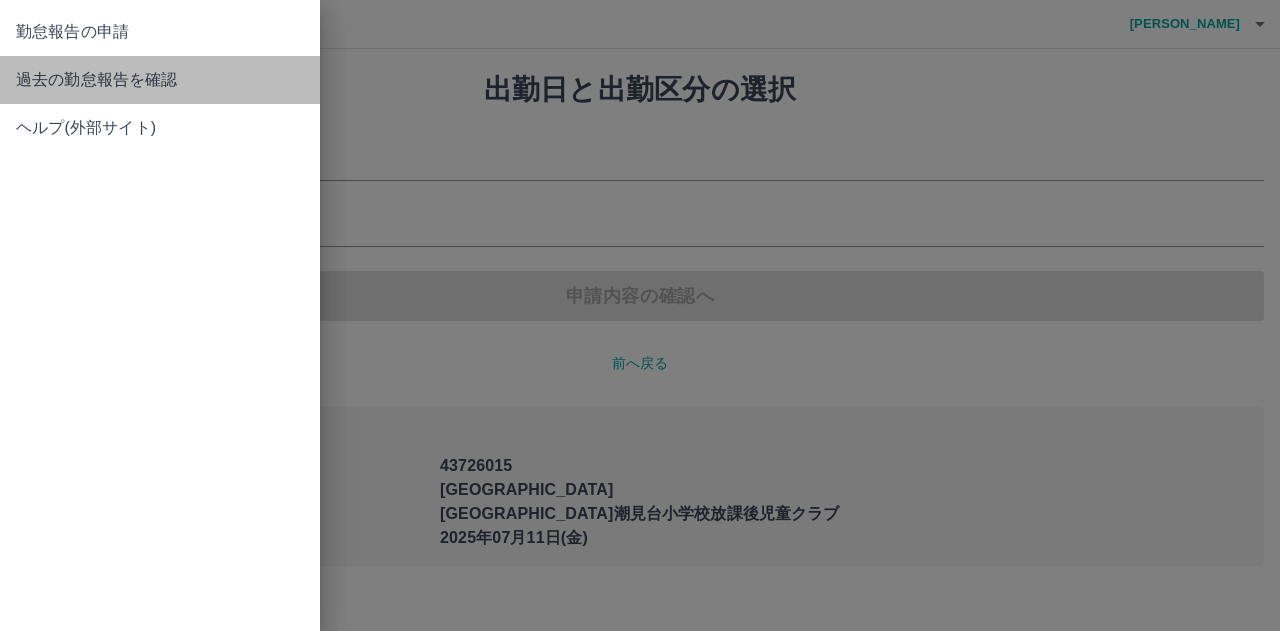 click on "過去の勤怠報告を確認" at bounding box center (160, 80) 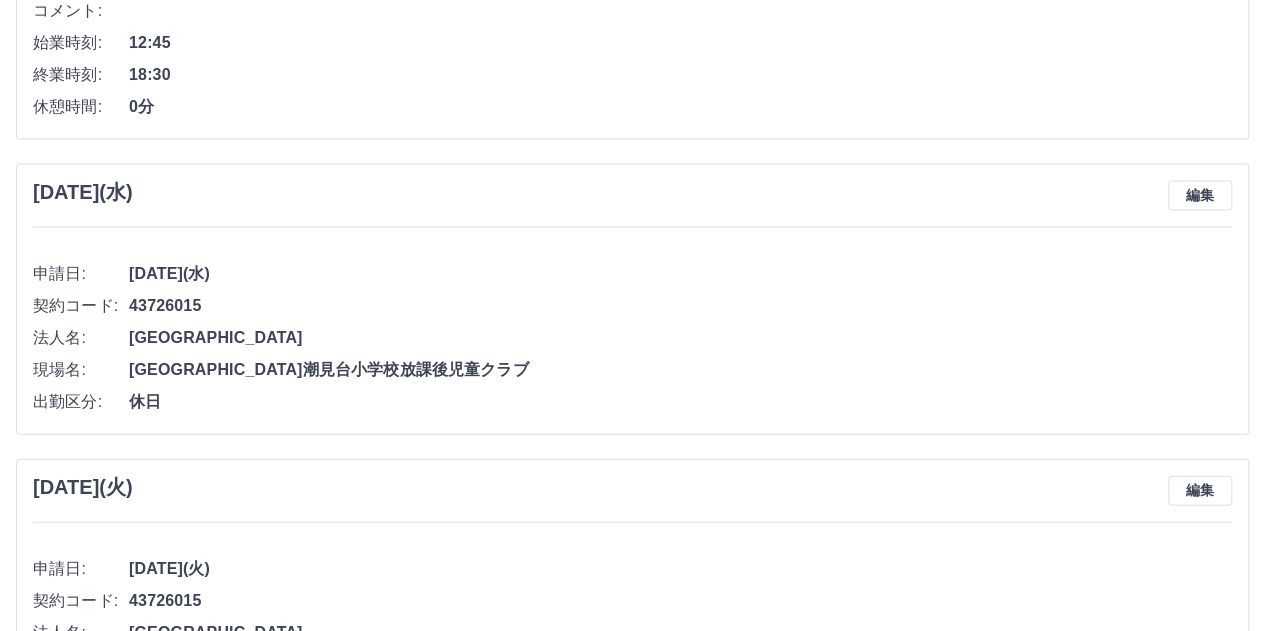 scroll, scrollTop: 1864, scrollLeft: 0, axis: vertical 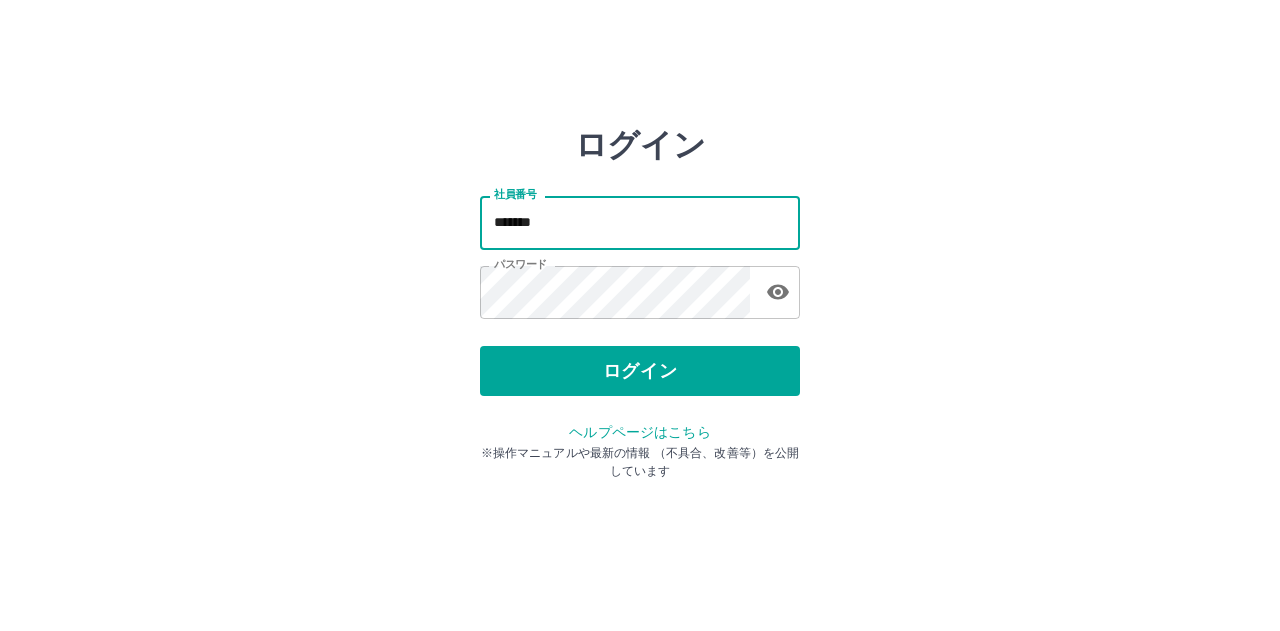 click on "ログイン 社員番号 ******* 社員番号 パスワード パスワード ログイン ヘルプページはこちら ※操作マニュアルや最新の情報 （不具合、改善等）を公開しています" at bounding box center (640, 223) 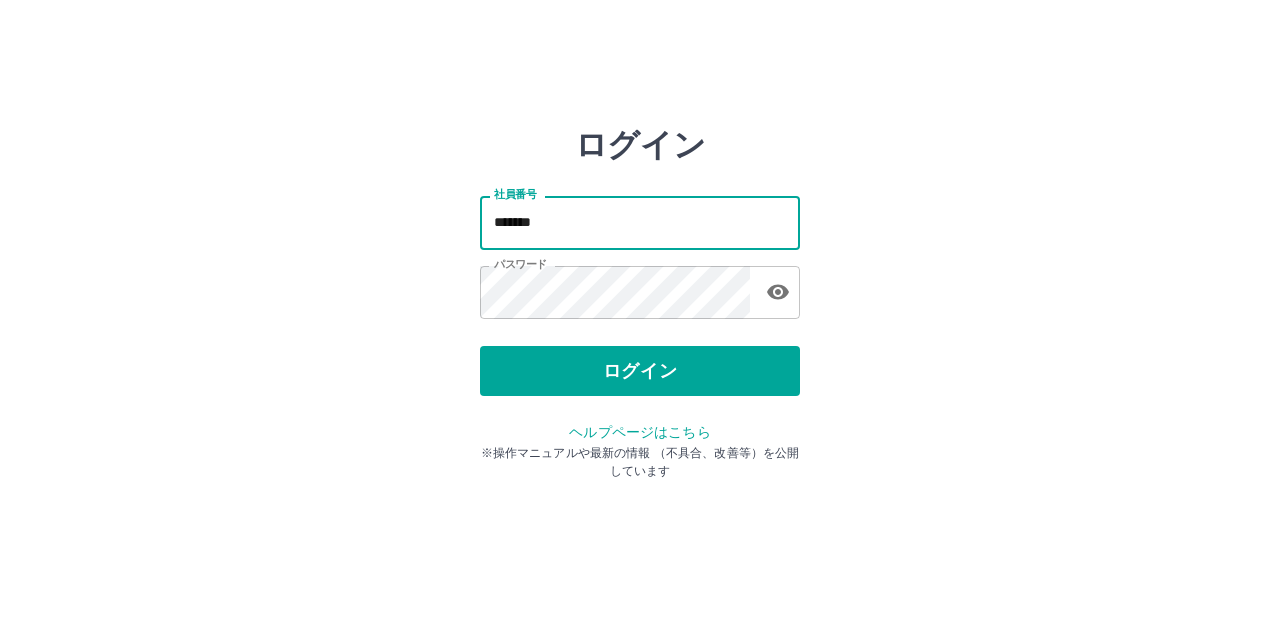 click on "*******" at bounding box center (640, 222) 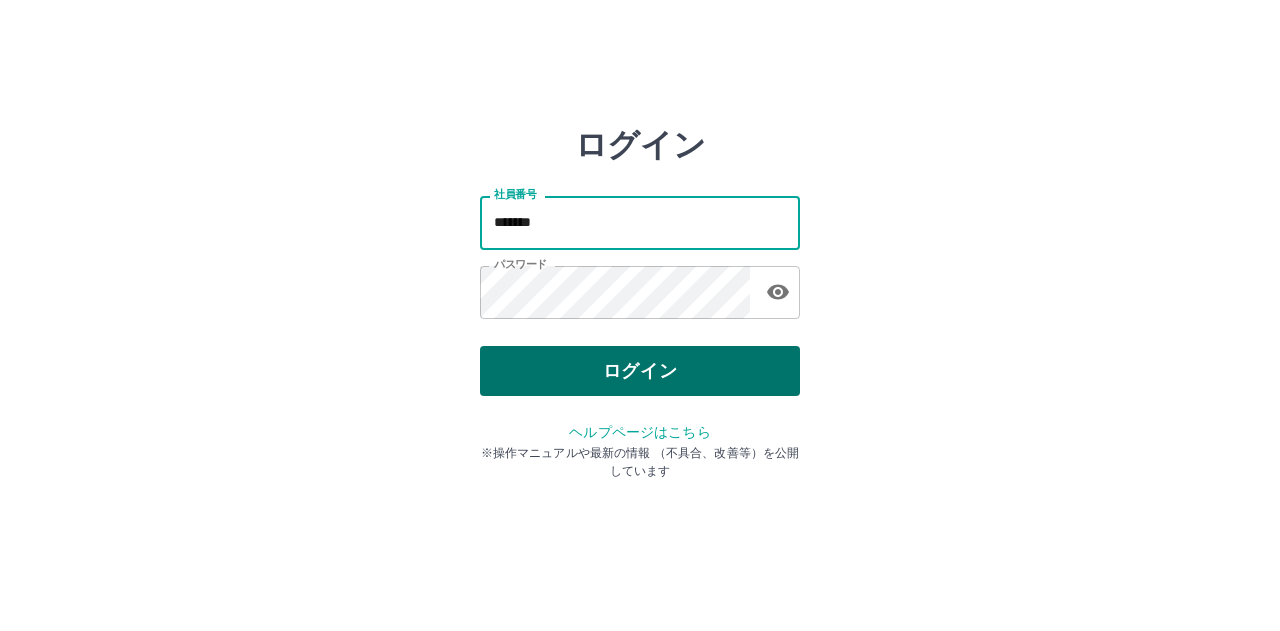 type on "*******" 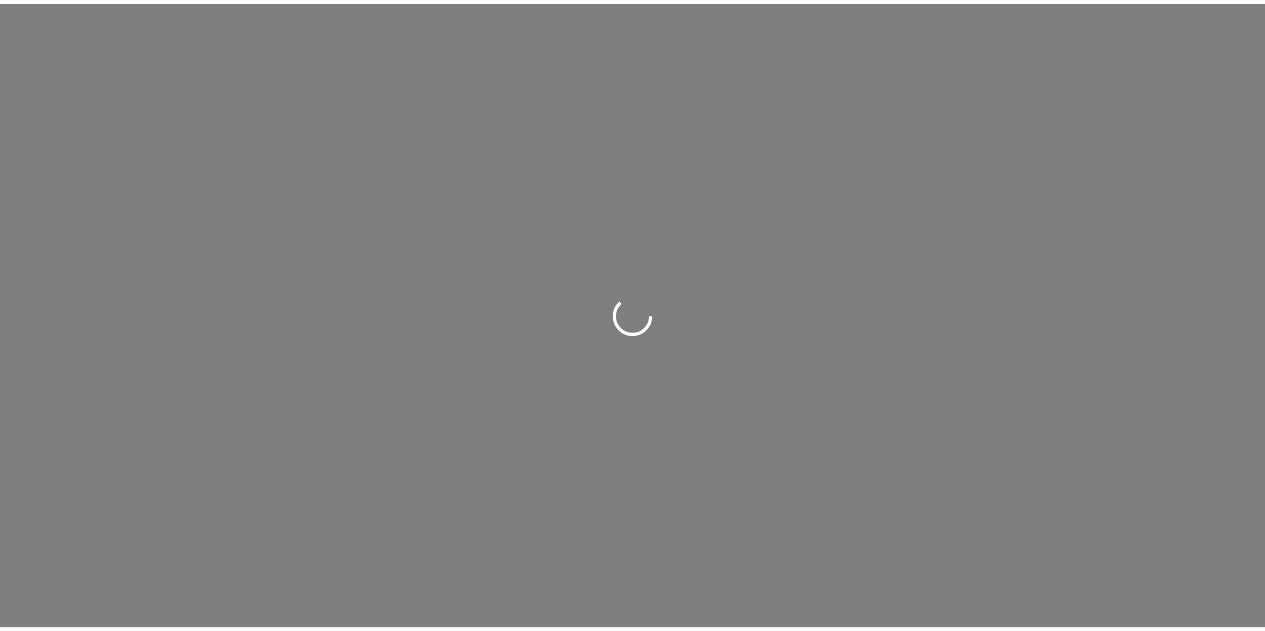 scroll, scrollTop: 0, scrollLeft: 0, axis: both 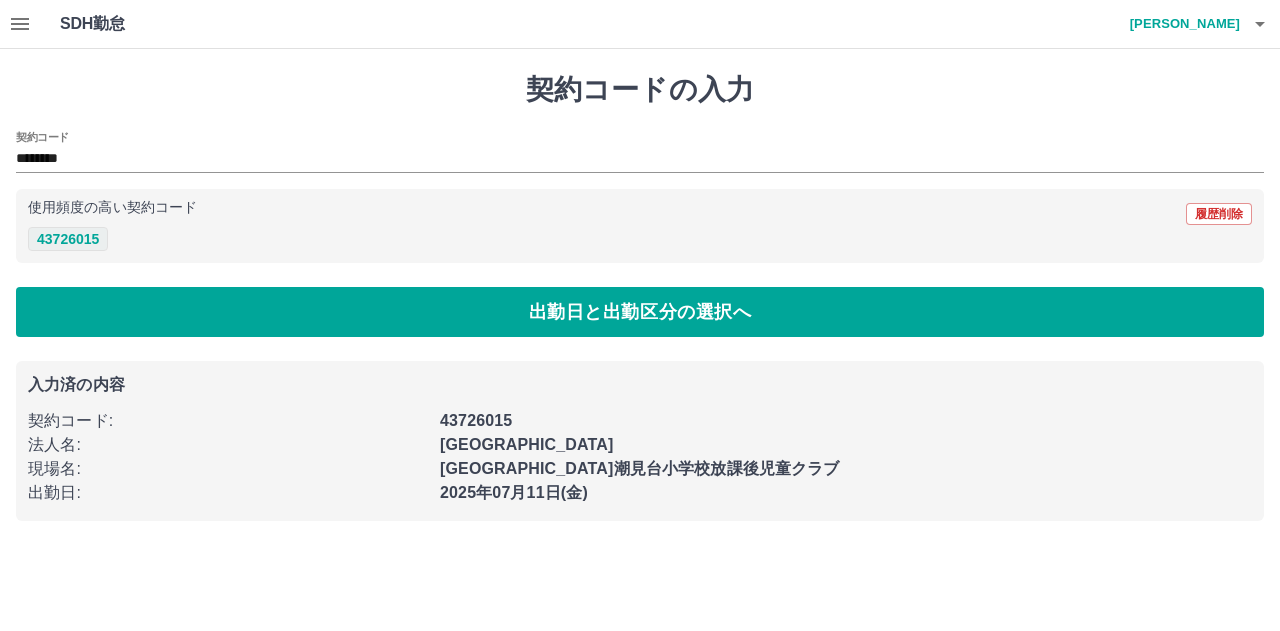 click on "43726015" at bounding box center (68, 239) 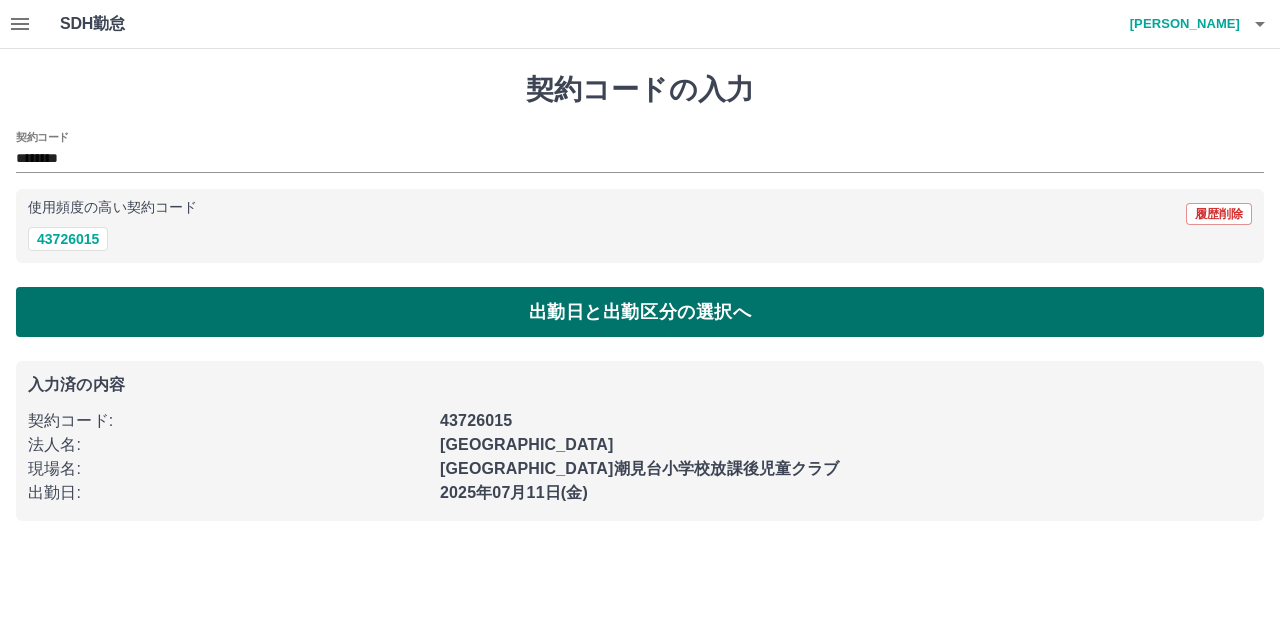 click on "出勤日と出勤区分の選択へ" at bounding box center (640, 312) 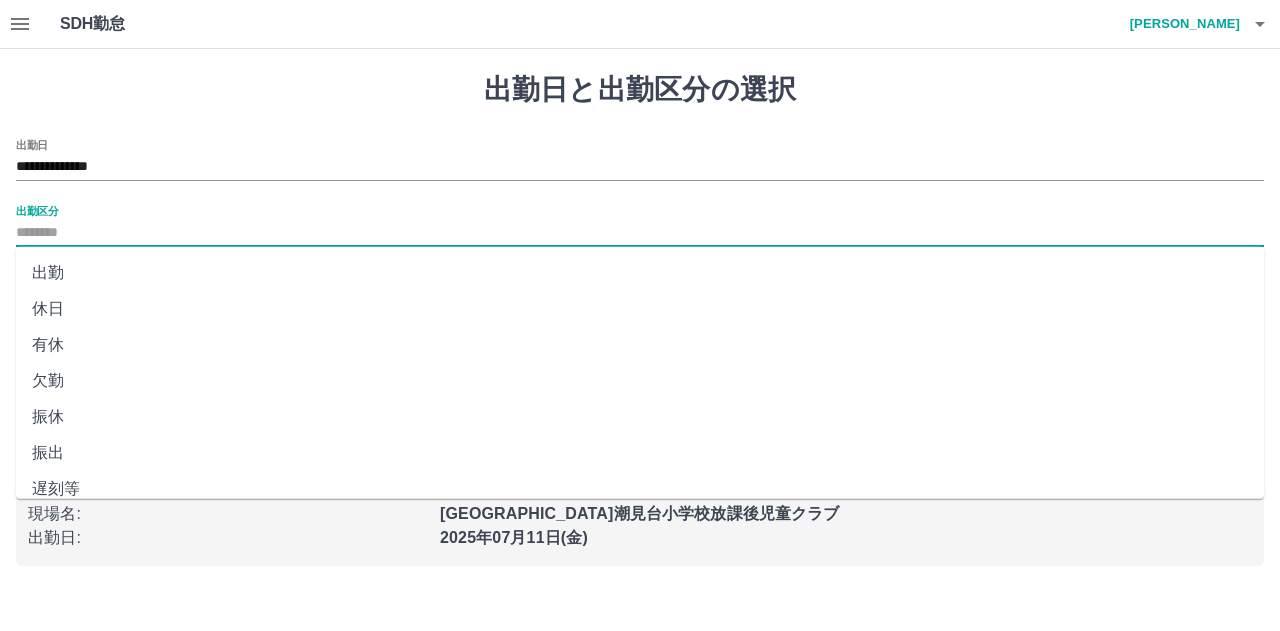 click on "出勤区分" at bounding box center [640, 233] 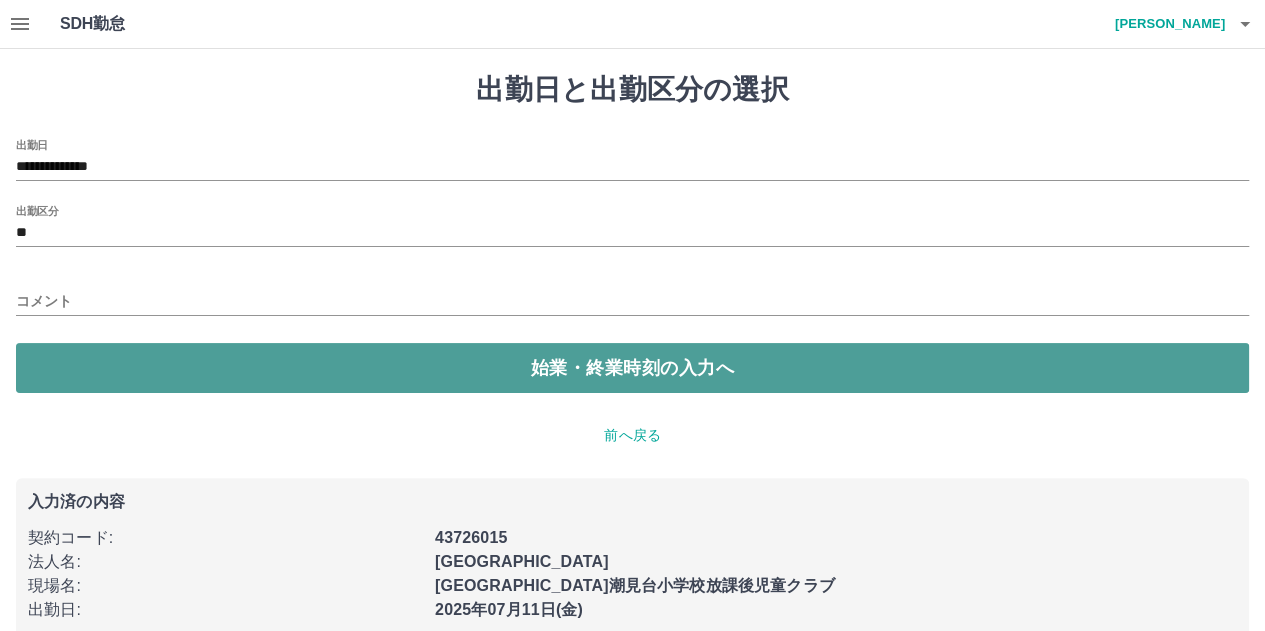 click on "始業・終業時刻の入力へ" at bounding box center (632, 368) 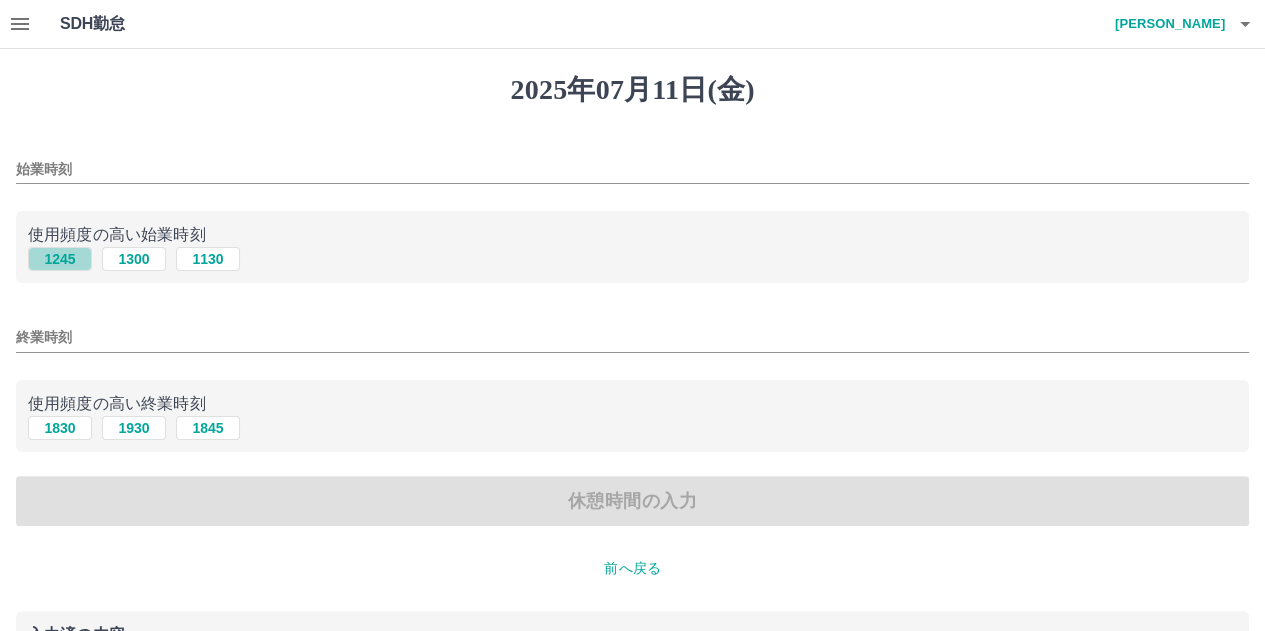 click on "1245" at bounding box center (60, 259) 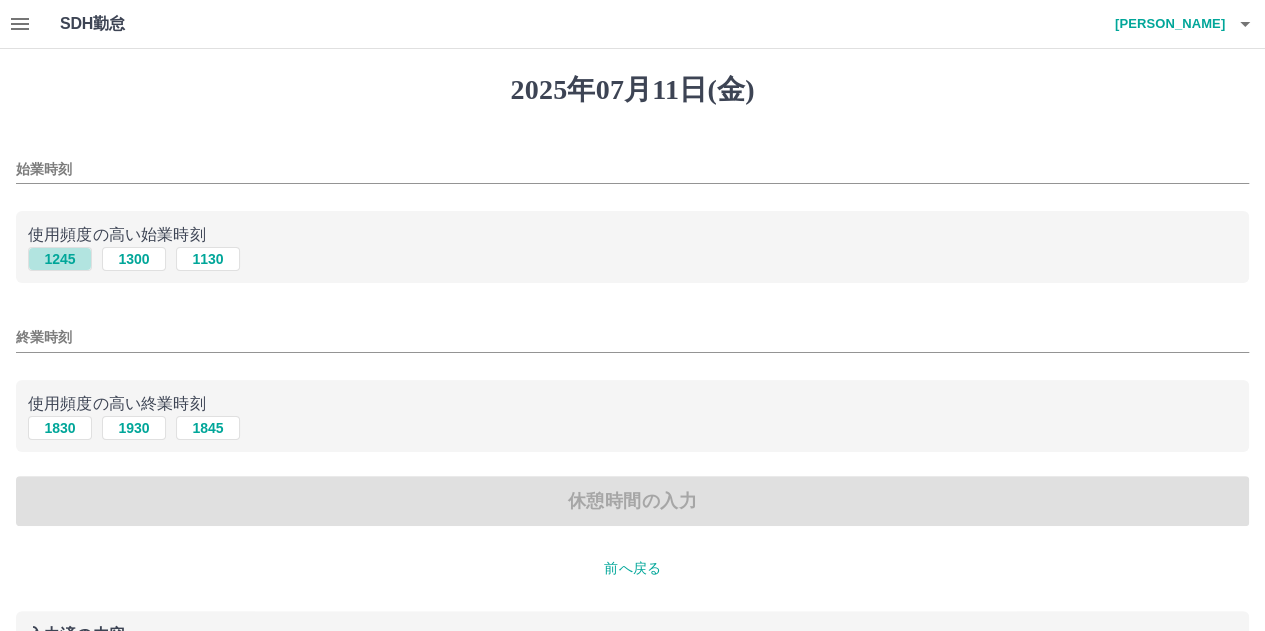 type on "****" 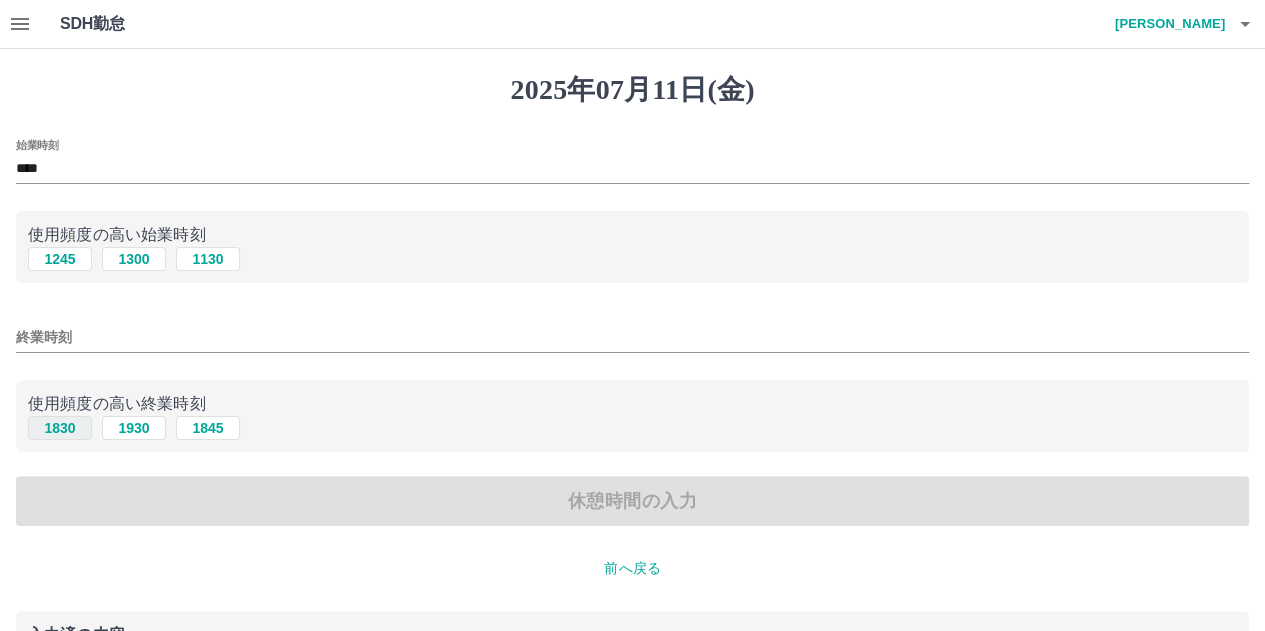 click on "1830" at bounding box center (60, 428) 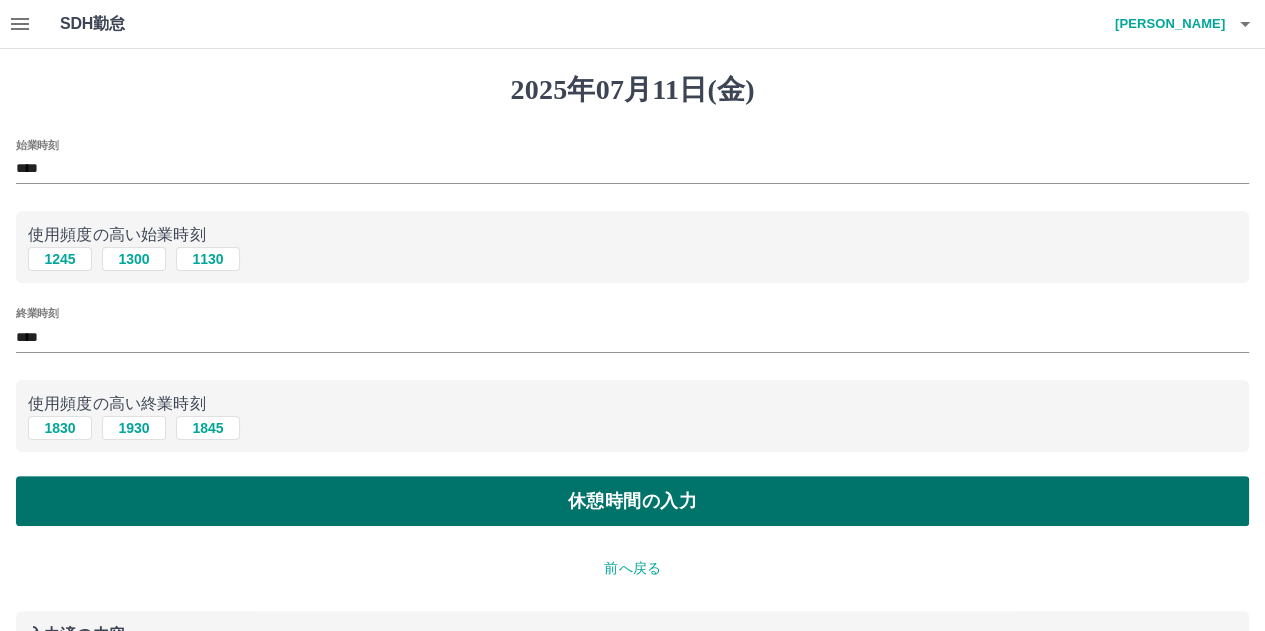 click on "休憩時間の入力" at bounding box center (632, 501) 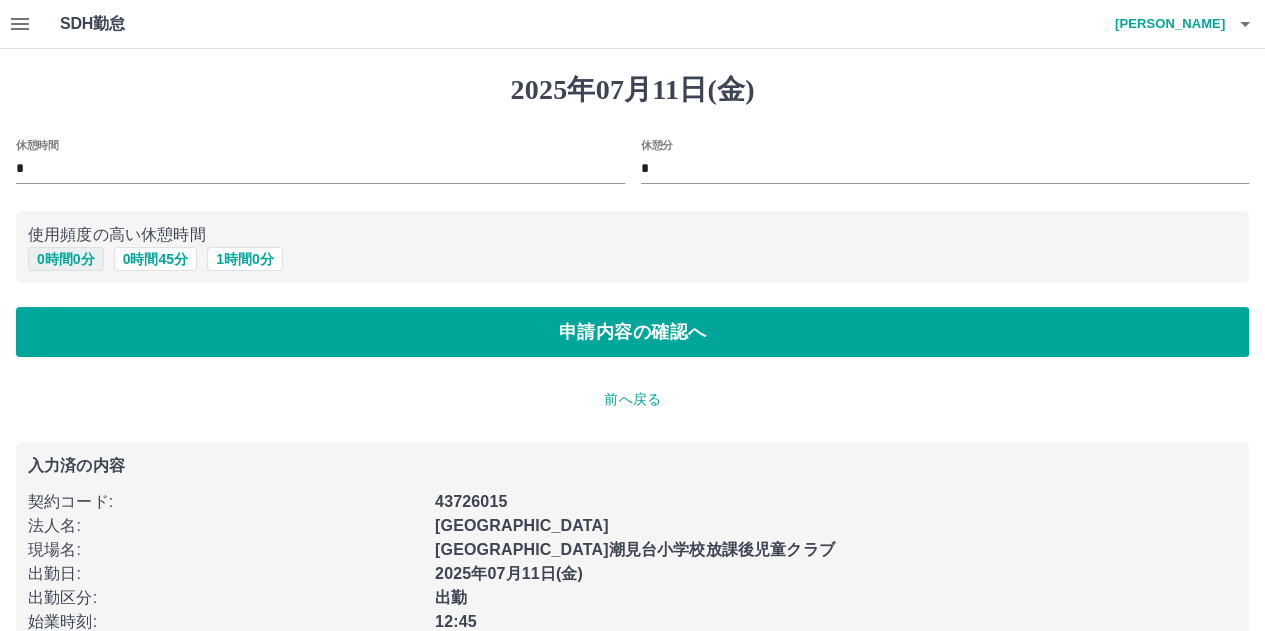click on "0 時間 0 分" at bounding box center [66, 259] 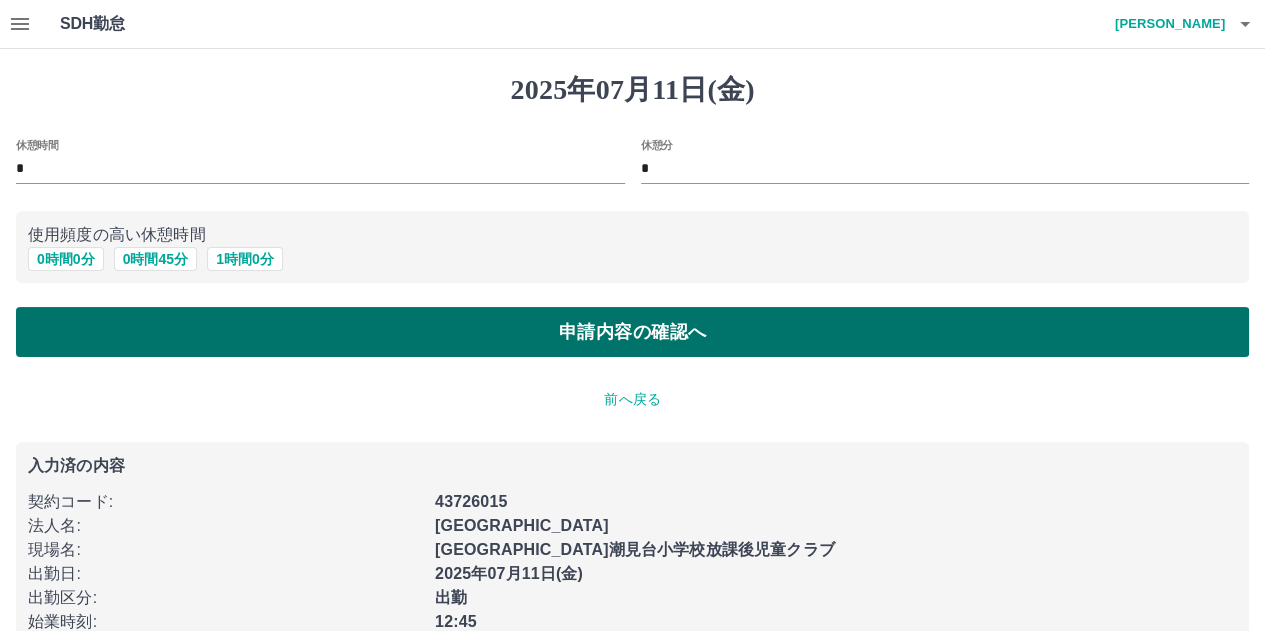 click on "申請内容の確認へ" at bounding box center (632, 332) 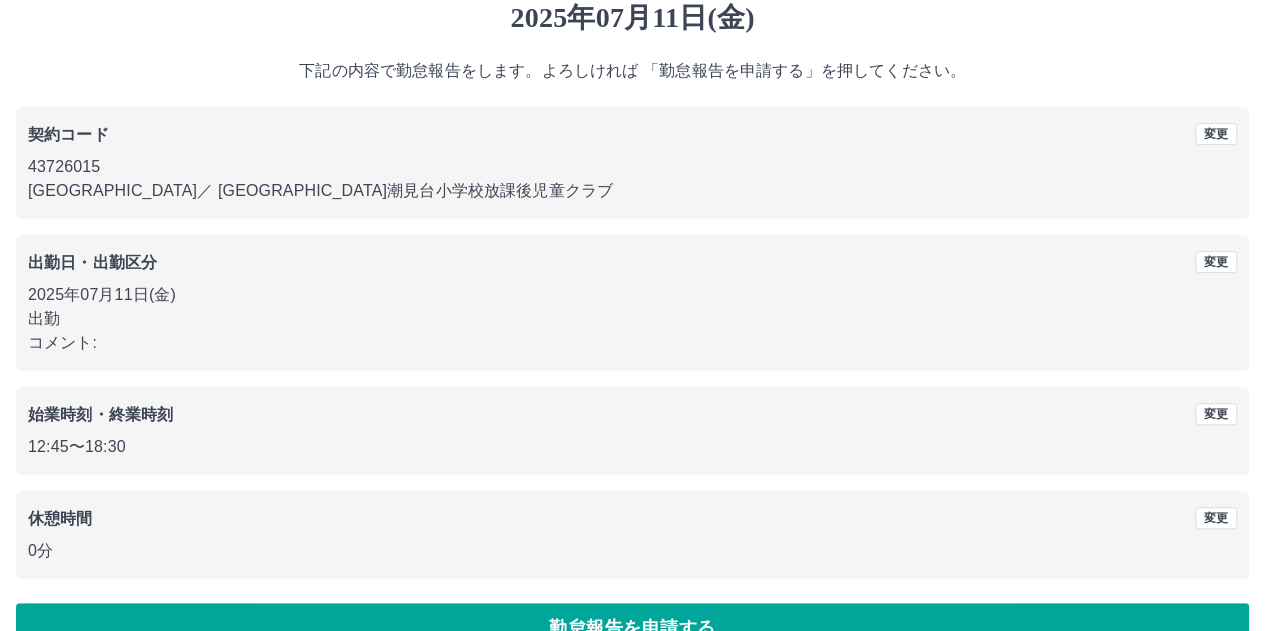 scroll, scrollTop: 116, scrollLeft: 0, axis: vertical 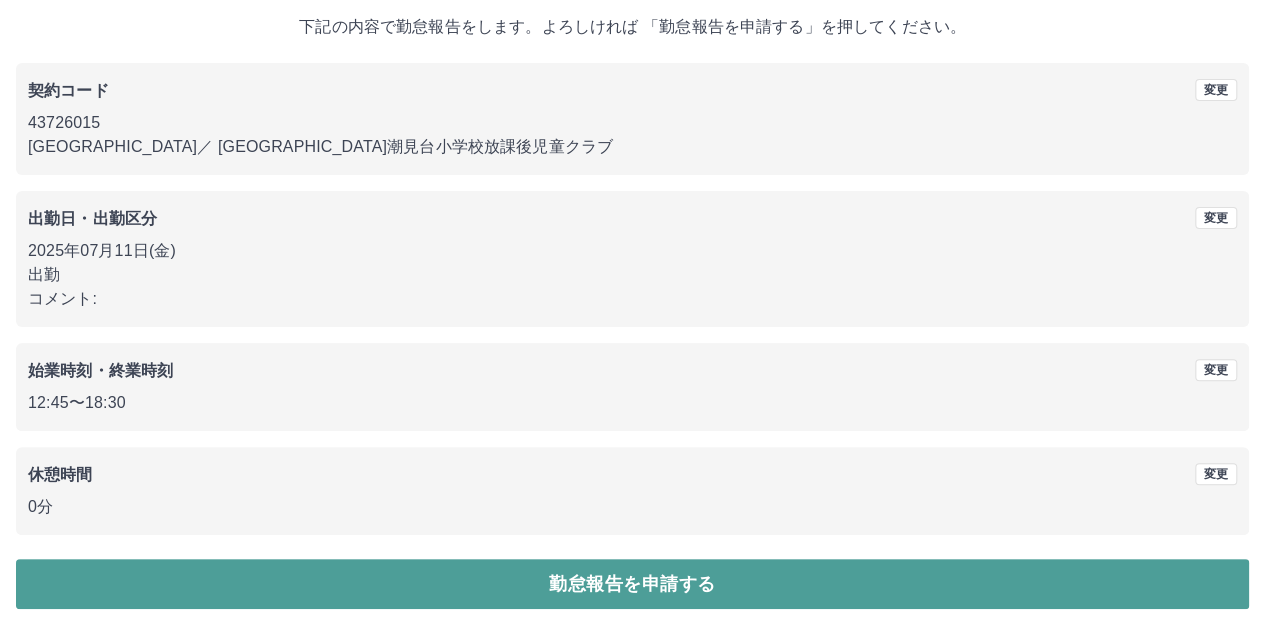 click on "勤怠報告を申請する" at bounding box center (632, 584) 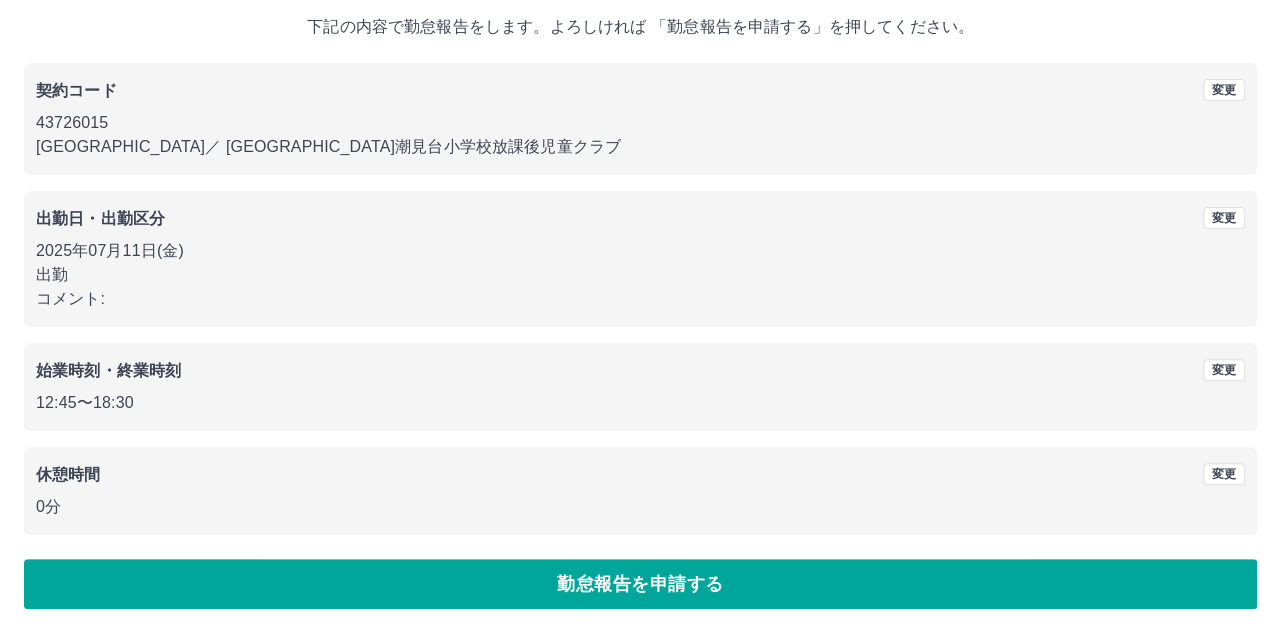 scroll, scrollTop: 0, scrollLeft: 0, axis: both 